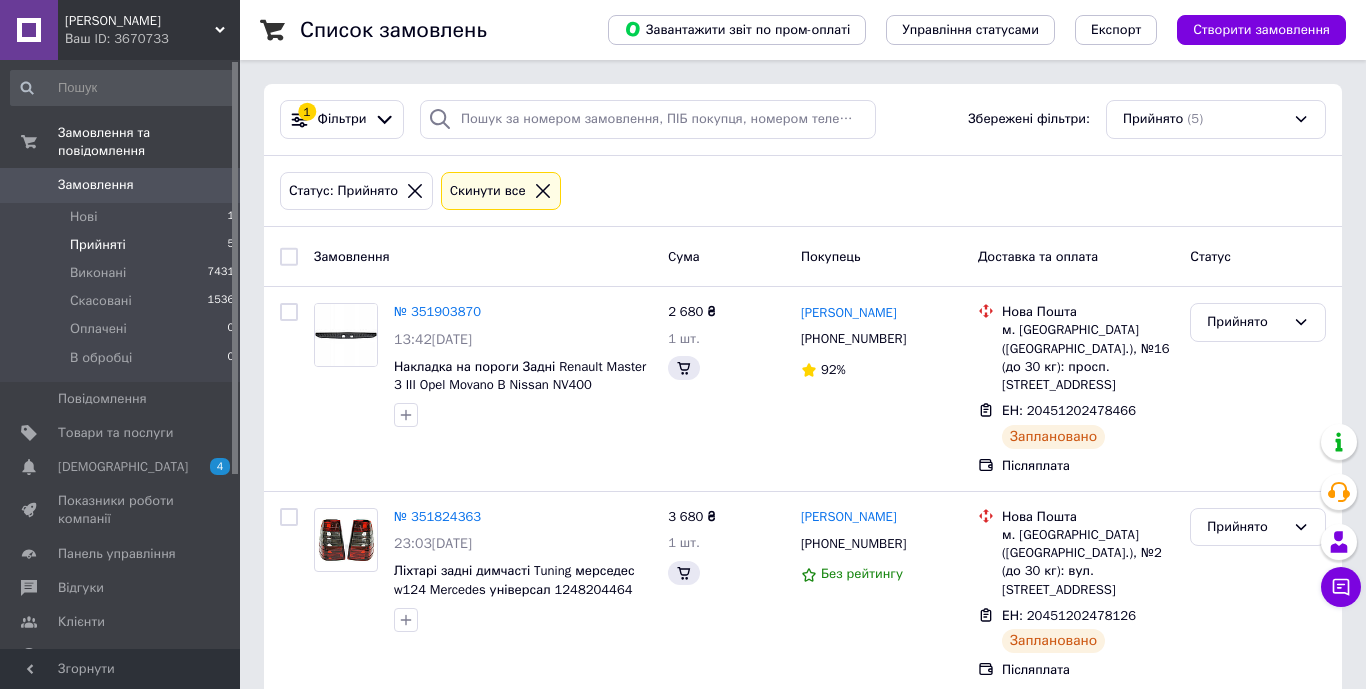 scroll, scrollTop: 31, scrollLeft: 0, axis: vertical 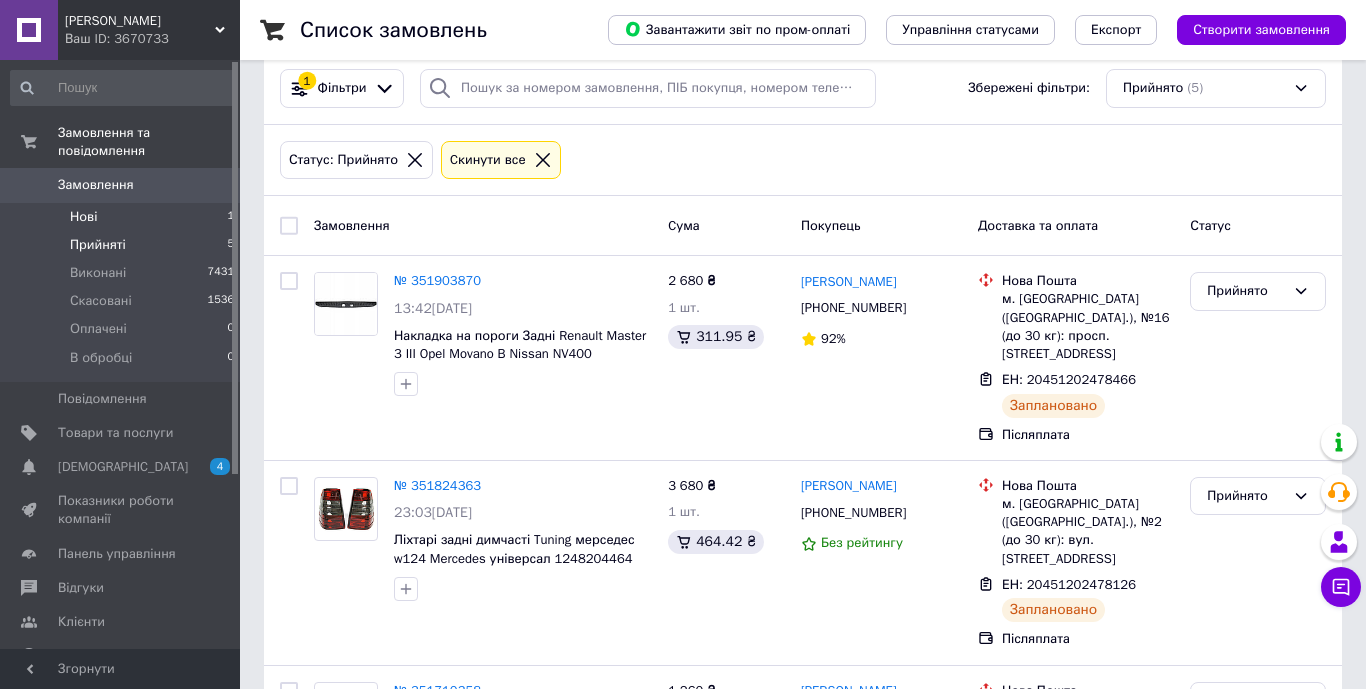 click on "Нові" at bounding box center [83, 217] 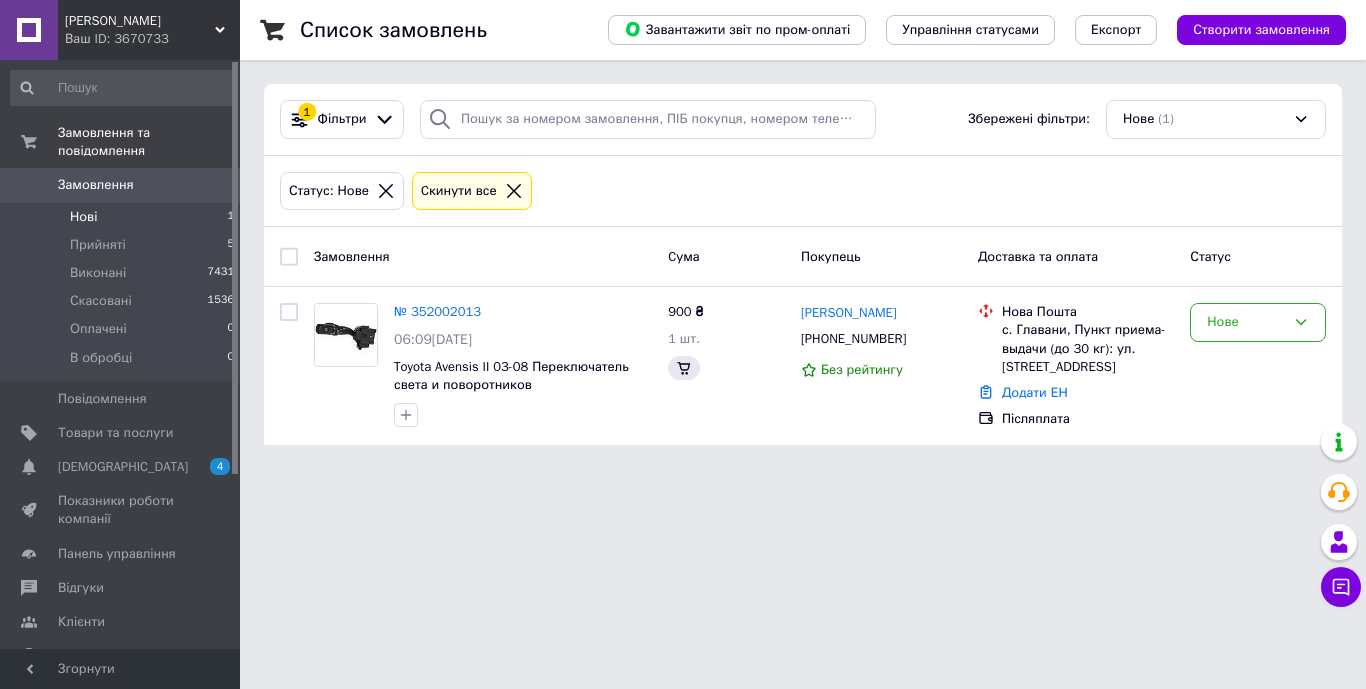 scroll, scrollTop: 0, scrollLeft: 0, axis: both 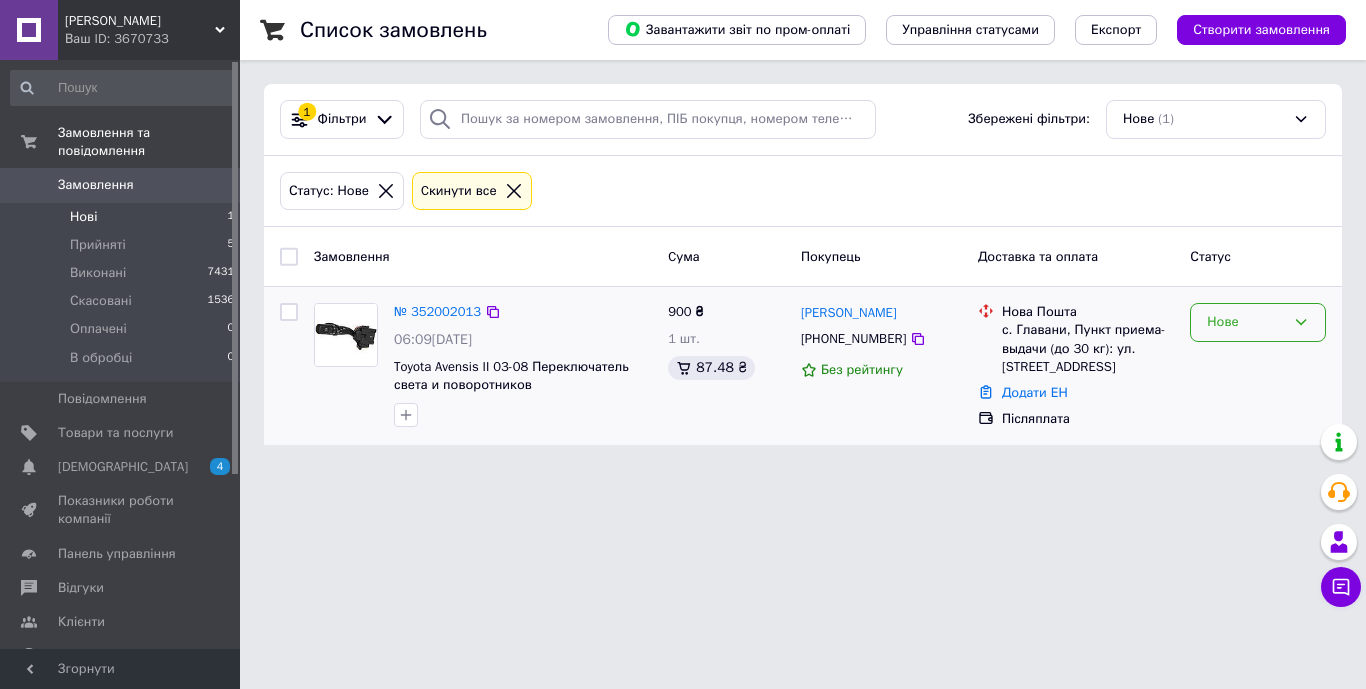 click 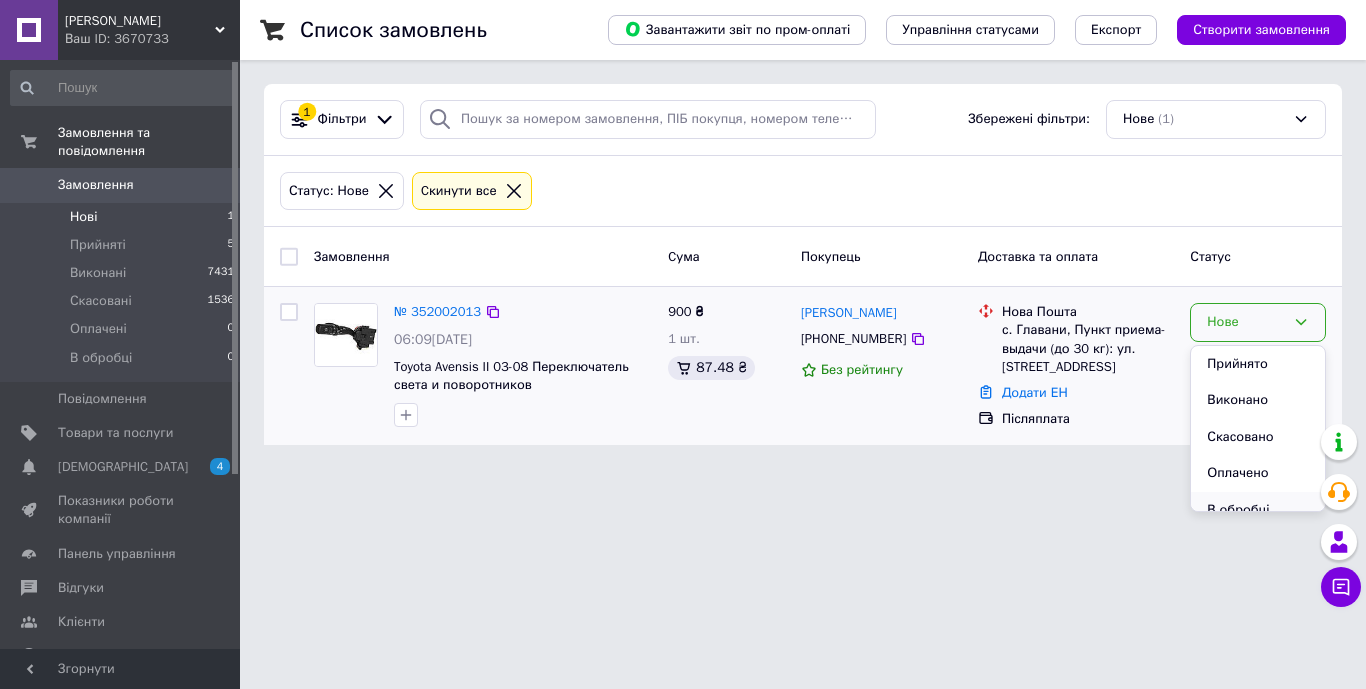 click on "В обробці" at bounding box center (1258, 510) 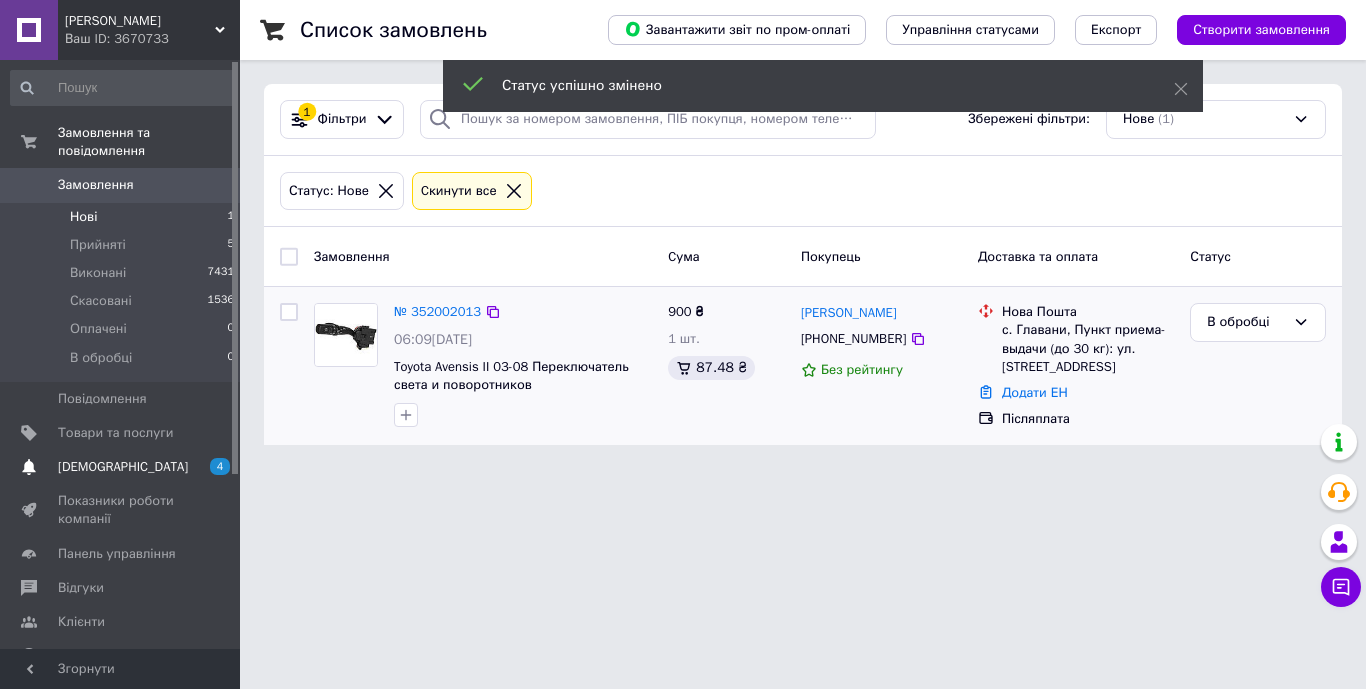 click on "[DEMOGRAPHIC_DATA] 4 0" at bounding box center (123, 467) 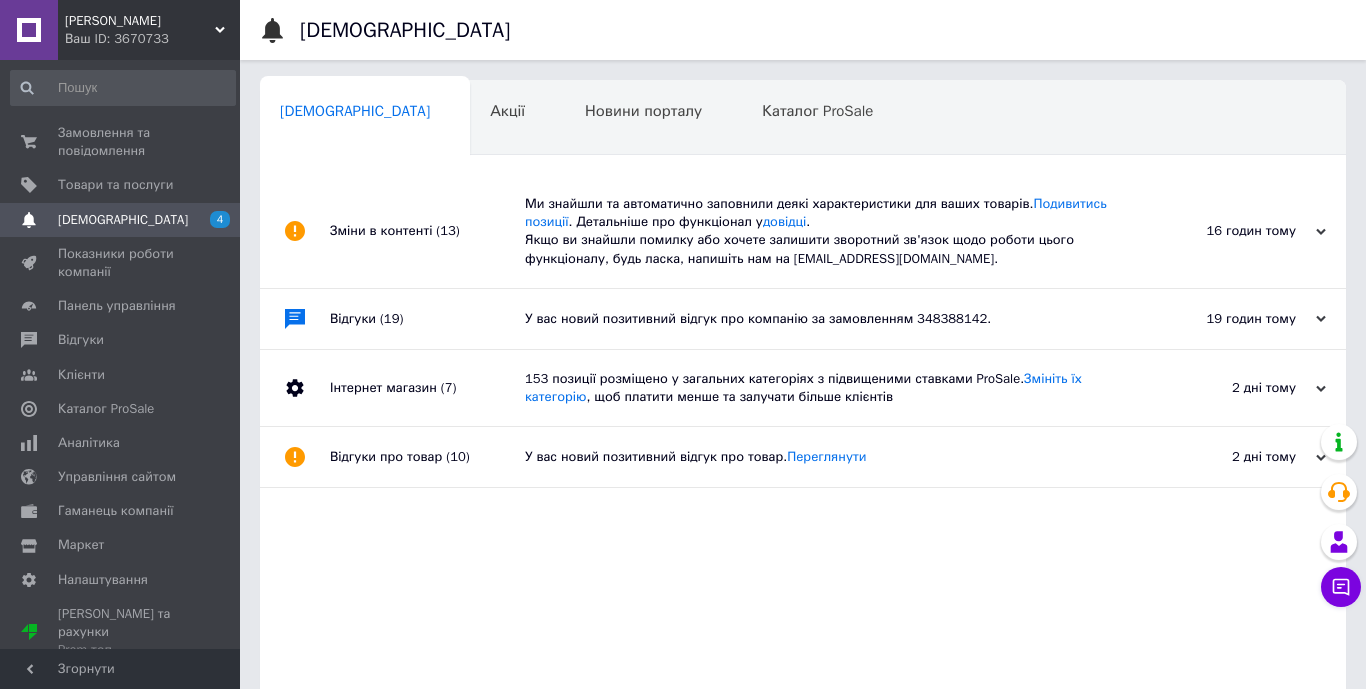 scroll, scrollTop: 31, scrollLeft: 0, axis: vertical 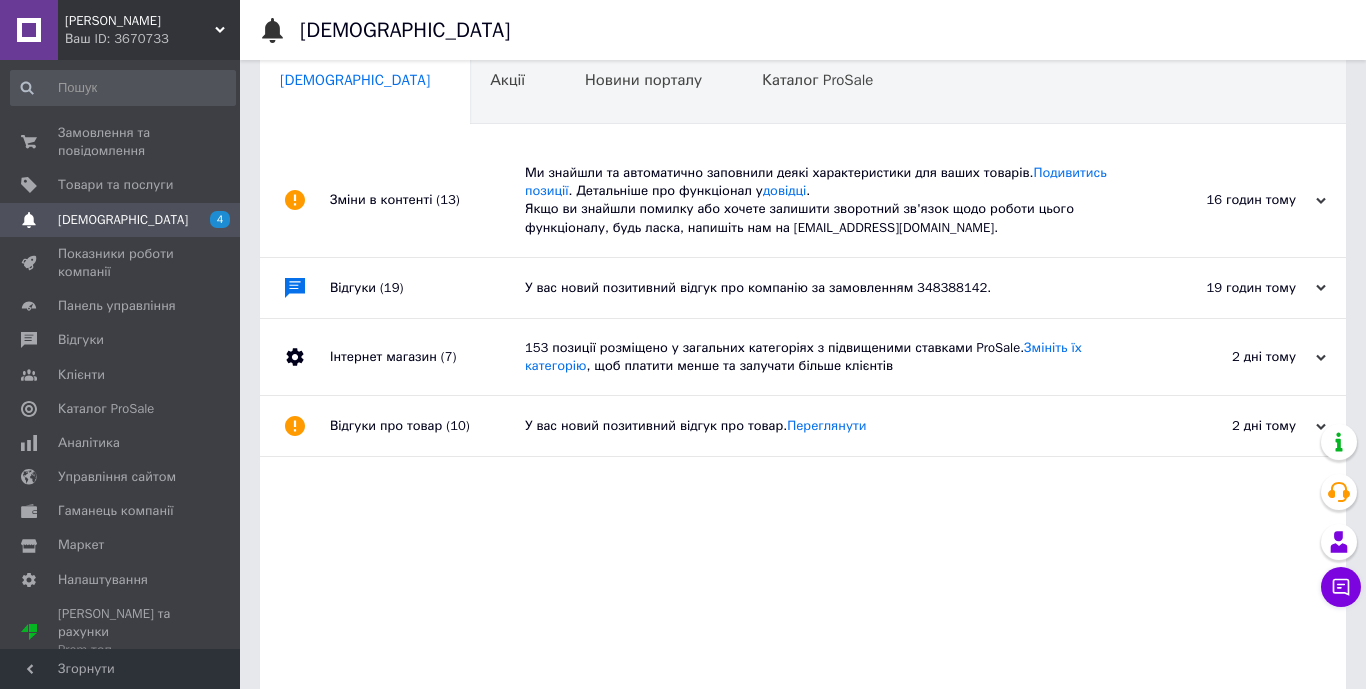 click on "Ми знайшли та автоматично заповнили деякі характеристики для ваших товарів.  Подивитись позиції . Детальніше про функціонал у  довідці . Якщо ви знайшли помилку або хочете залишити зворотний зв'язок щодо роботи цього функціоналу, будь ласка, напишіть нам на [EMAIL_ADDRESS][DOMAIN_NAME]." at bounding box center (825, 200) 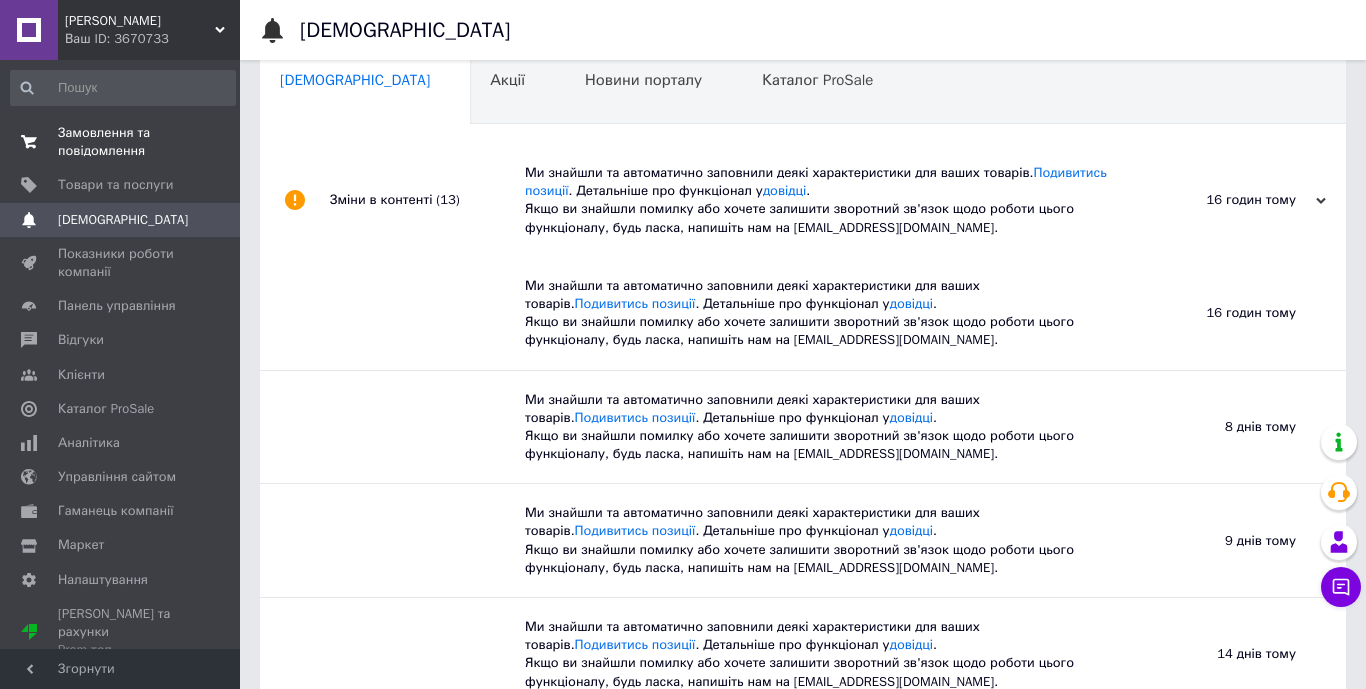 click on "Замовлення та повідомлення" at bounding box center (121, 142) 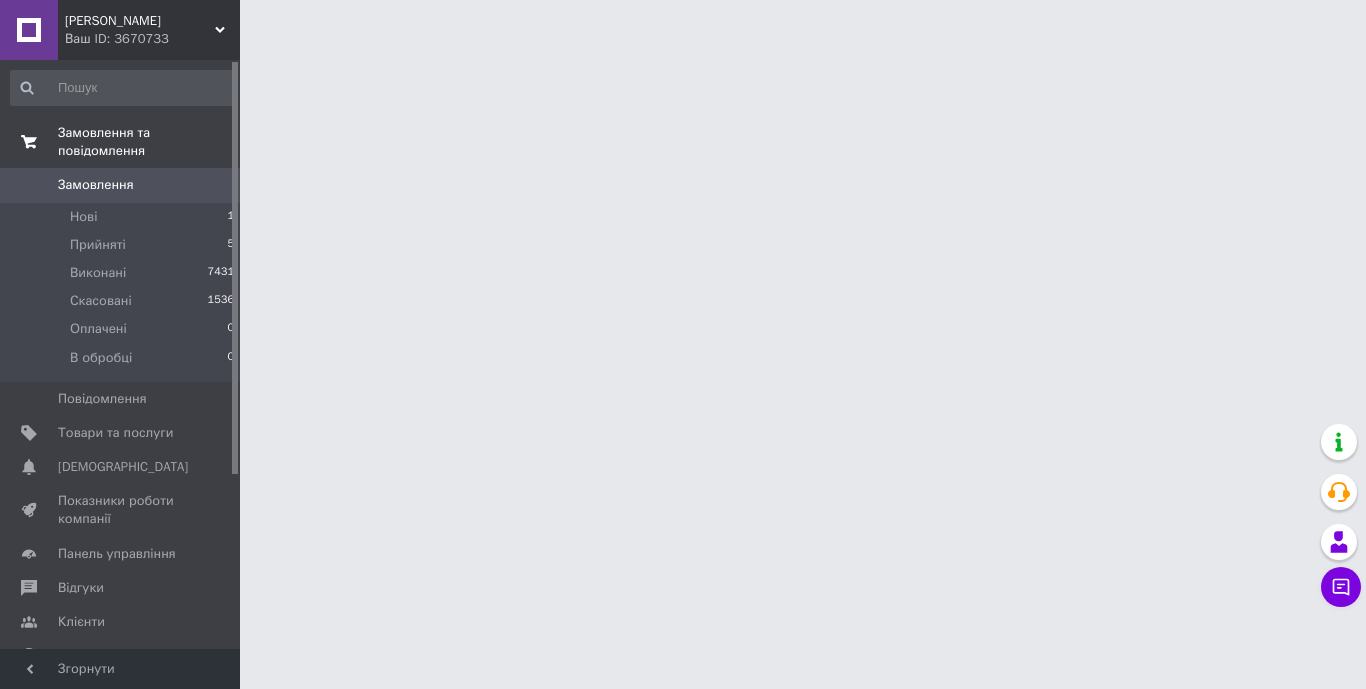 scroll, scrollTop: 0, scrollLeft: 0, axis: both 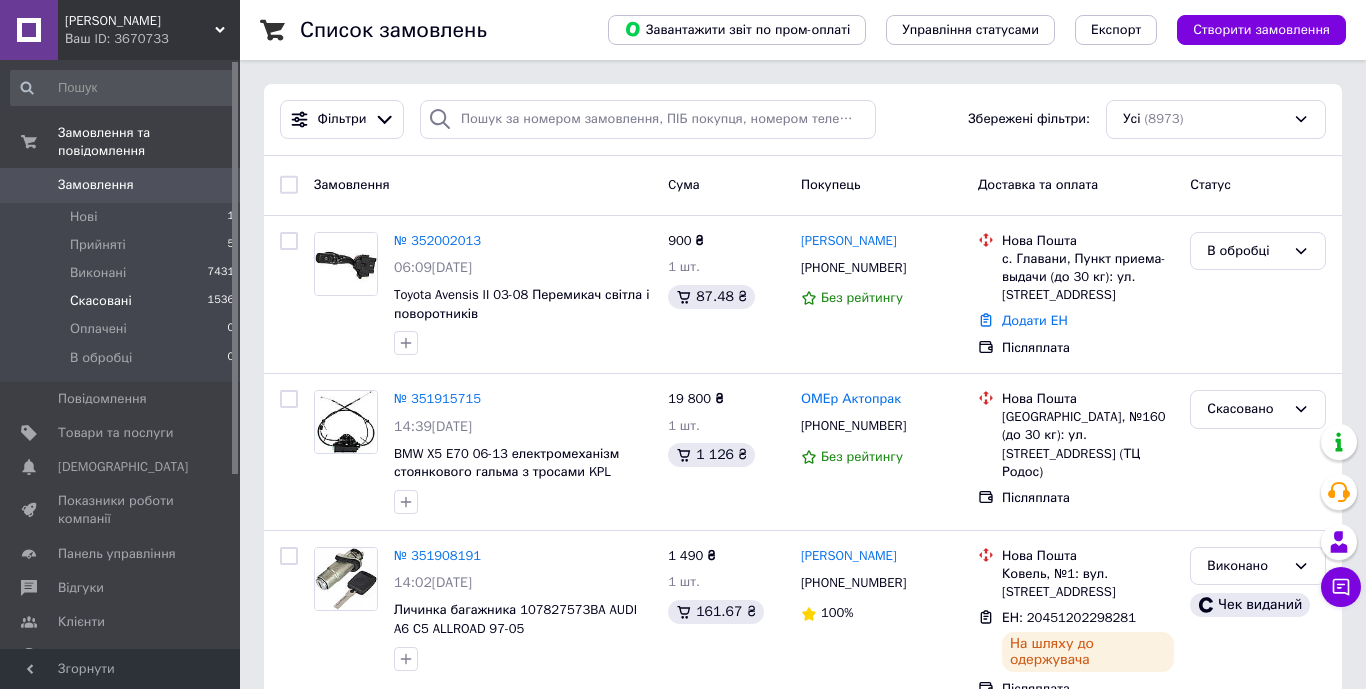click on "Скасовані" at bounding box center (101, 301) 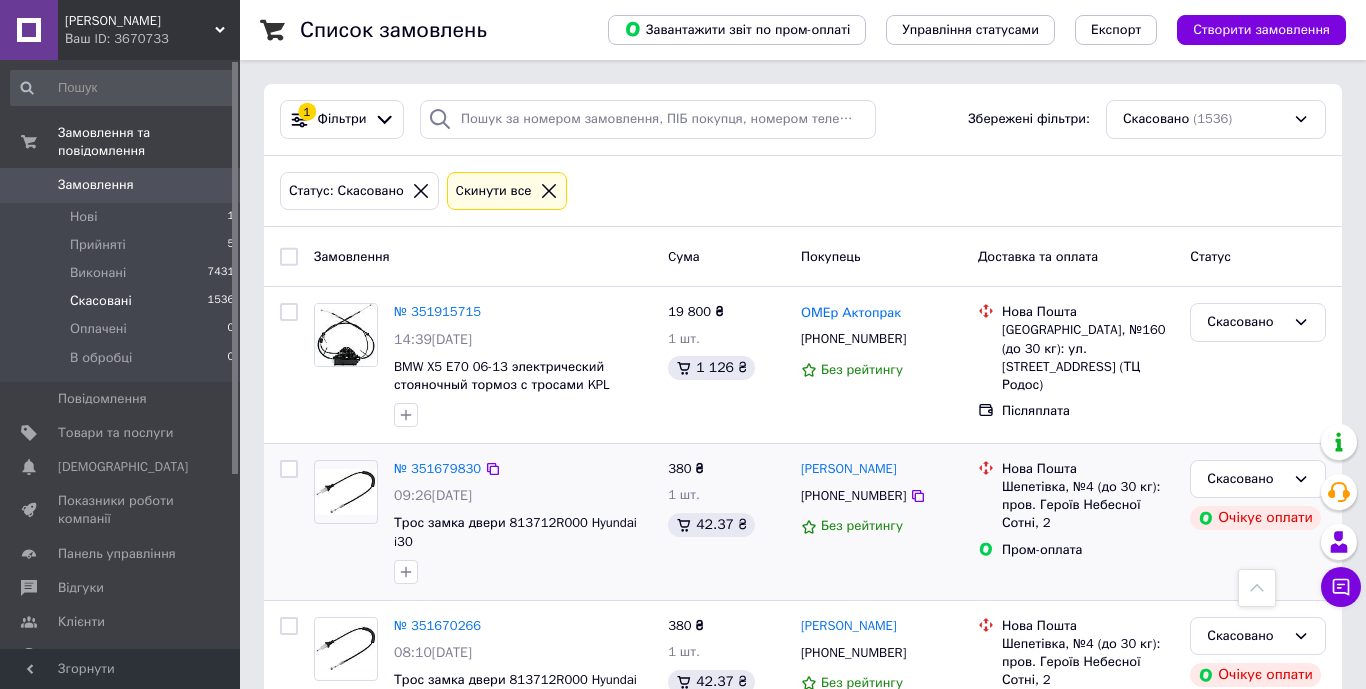 scroll, scrollTop: 606, scrollLeft: 0, axis: vertical 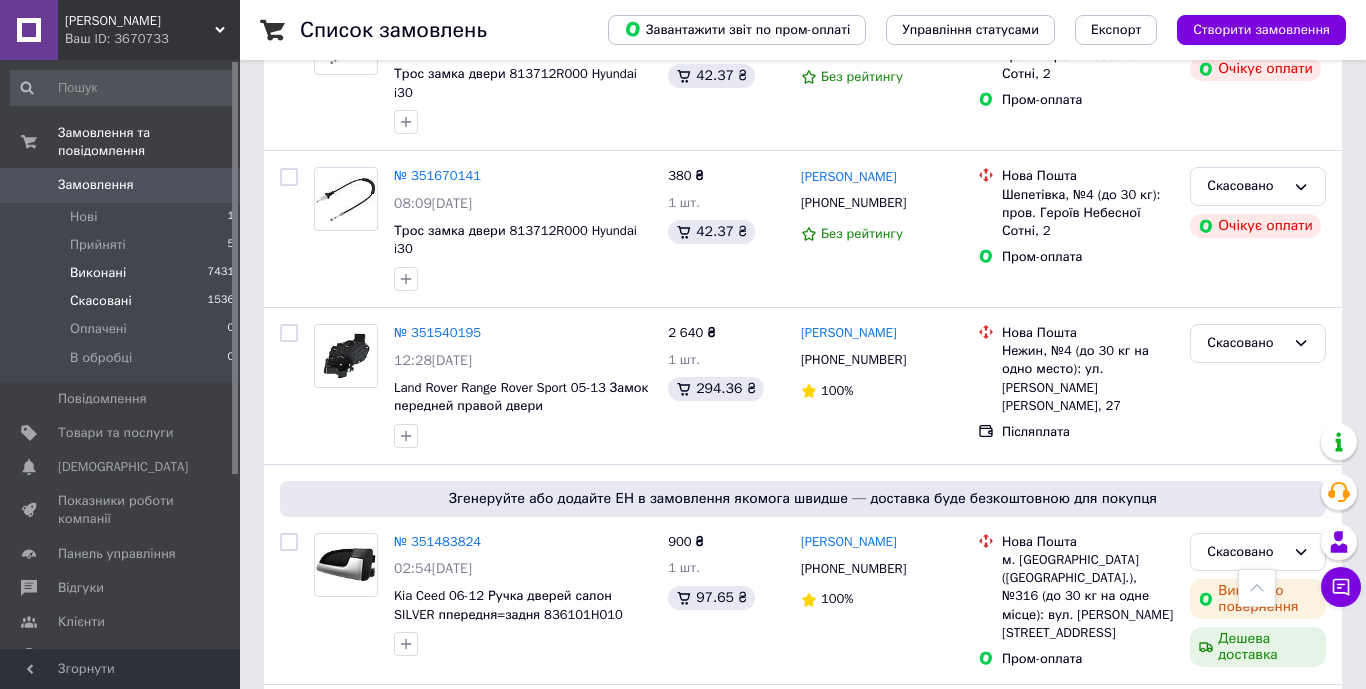 click on "Виконані" at bounding box center [98, 273] 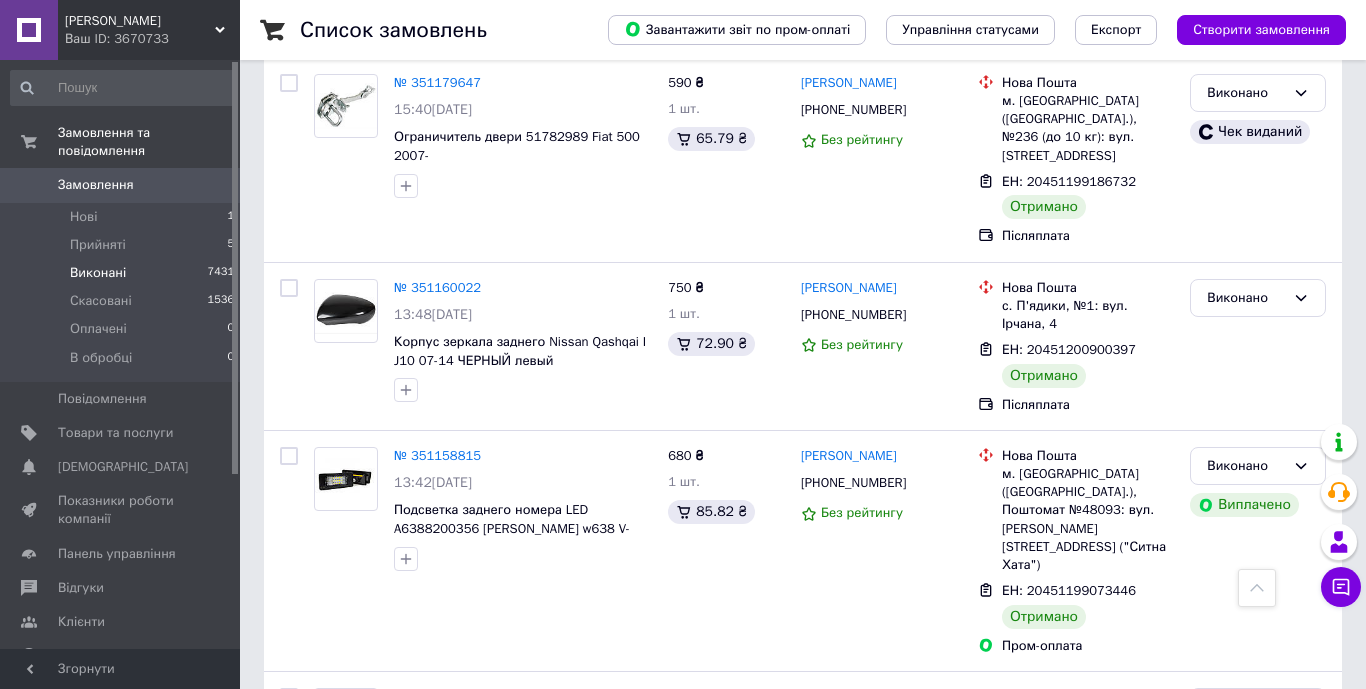scroll, scrollTop: 3168, scrollLeft: 0, axis: vertical 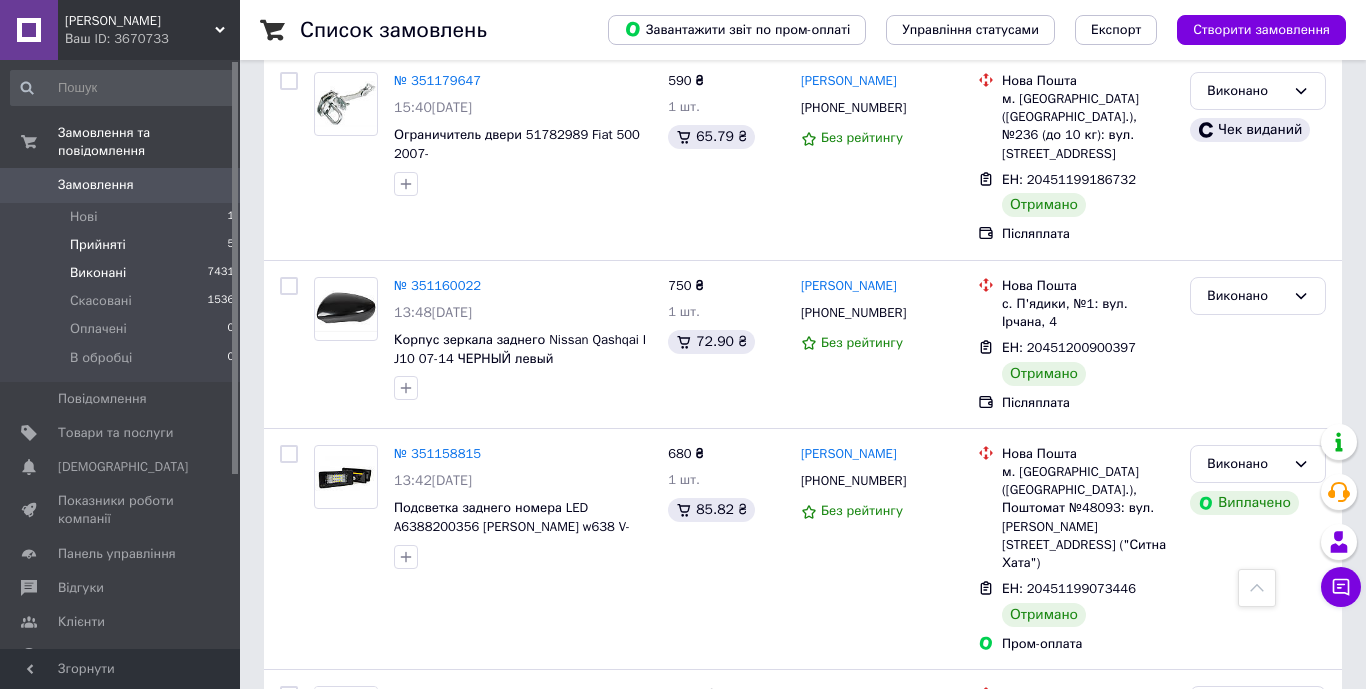 click on "Прийняті" at bounding box center (98, 245) 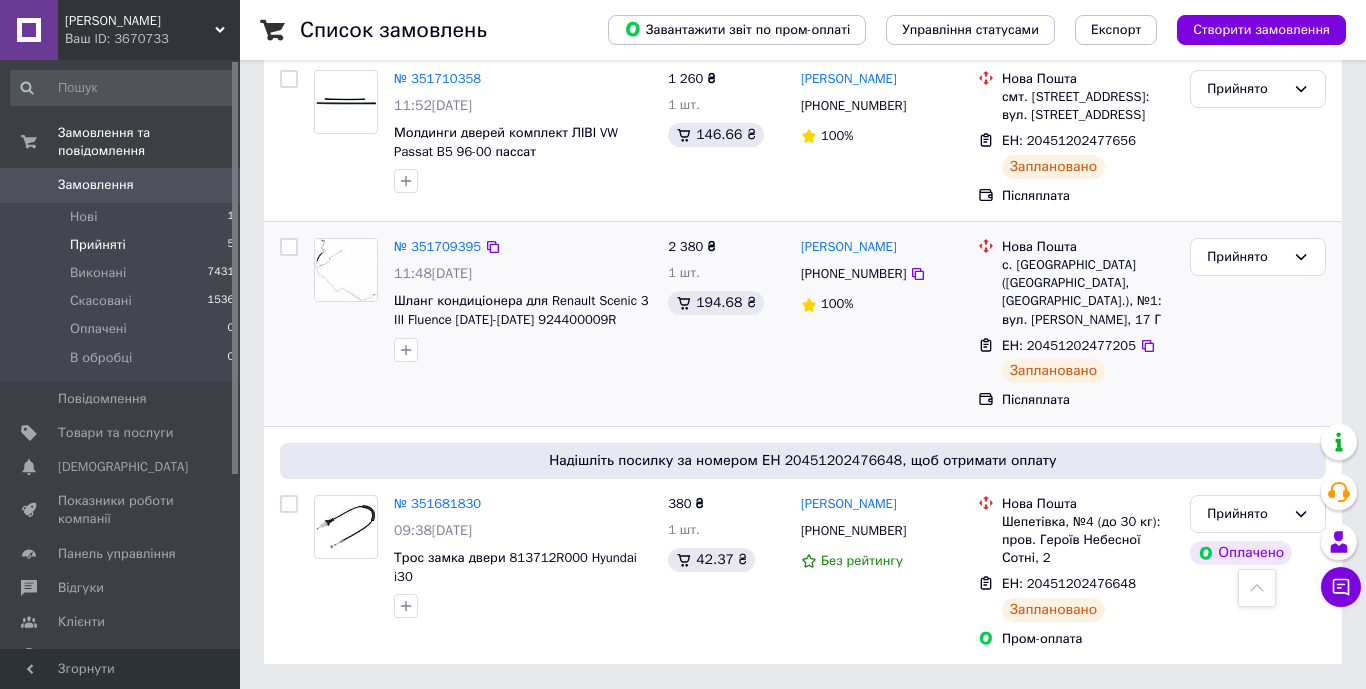 scroll, scrollTop: 662, scrollLeft: 0, axis: vertical 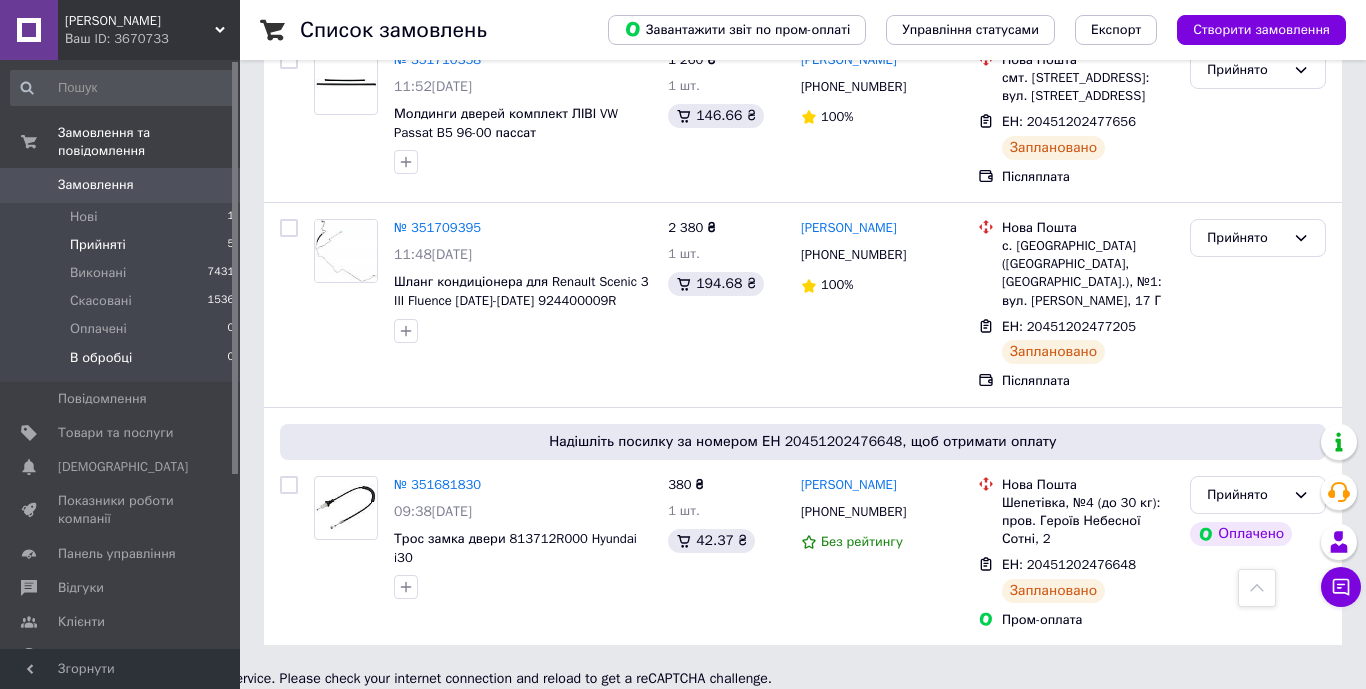 click on "В обробці" at bounding box center (101, 358) 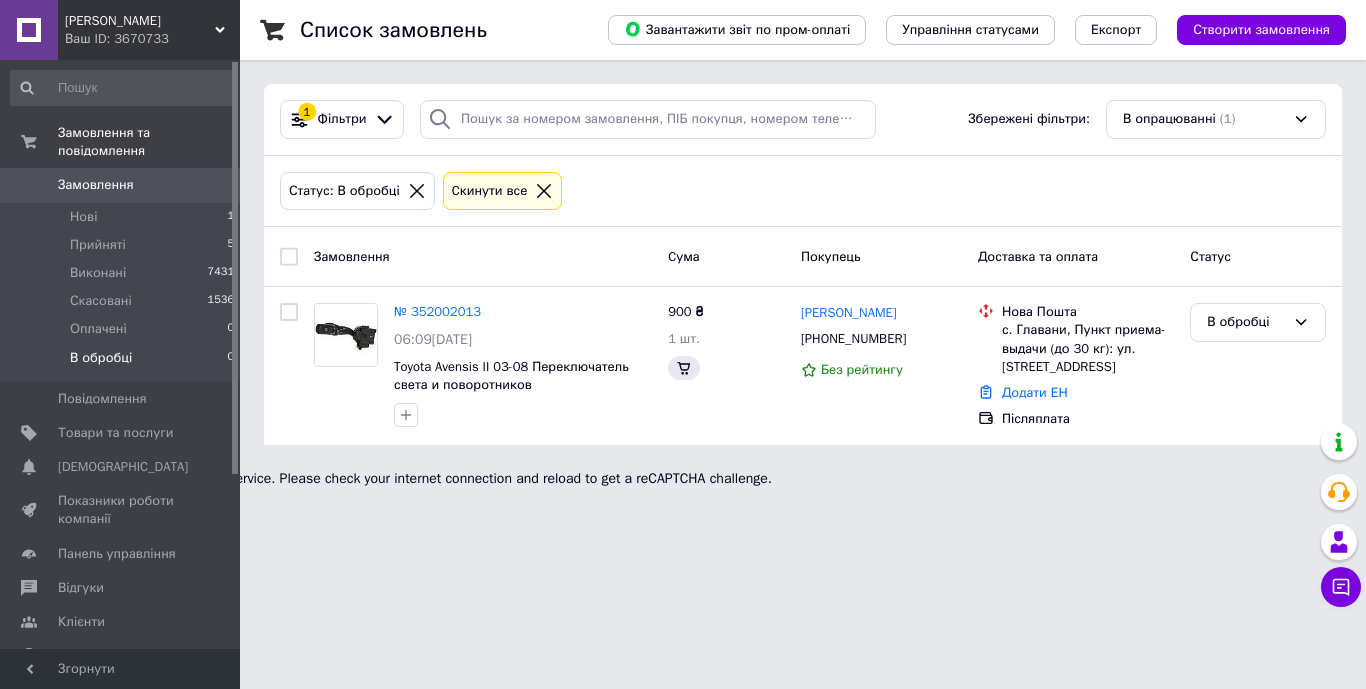 scroll, scrollTop: 0, scrollLeft: 0, axis: both 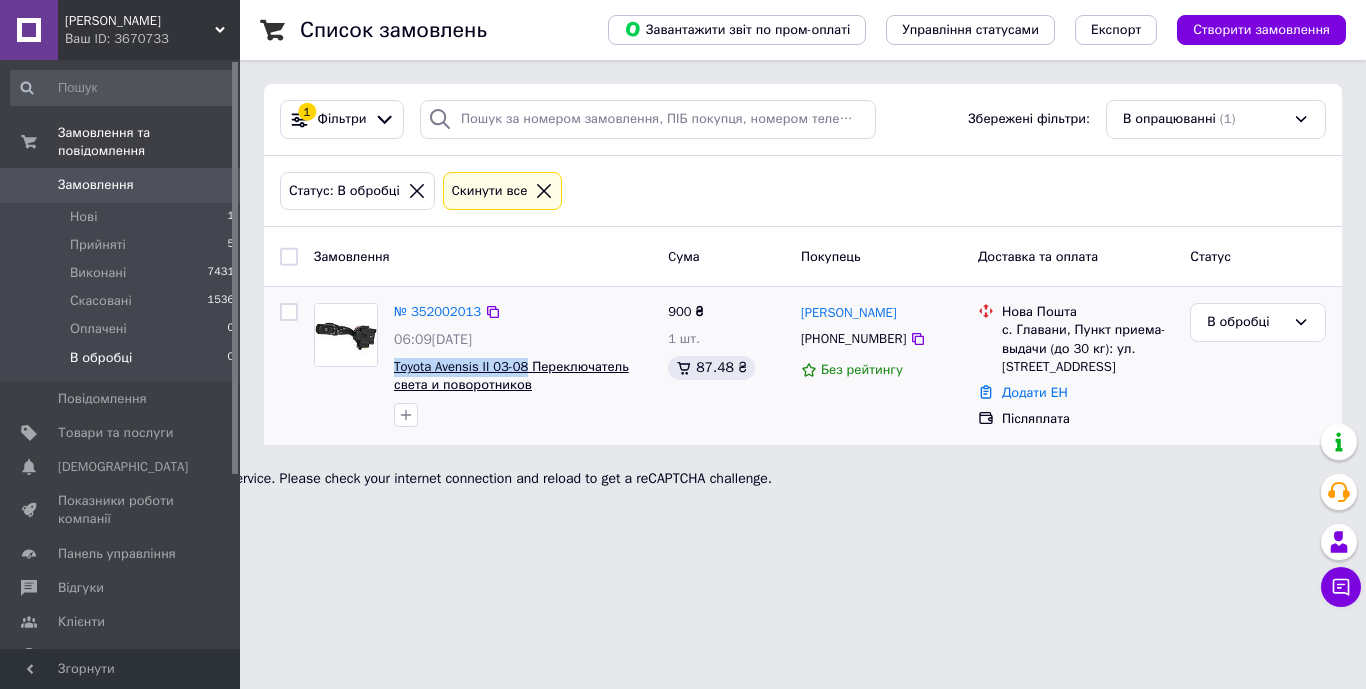 drag, startPoint x: 387, startPoint y: 363, endPoint x: 534, endPoint y: 366, distance: 147.03061 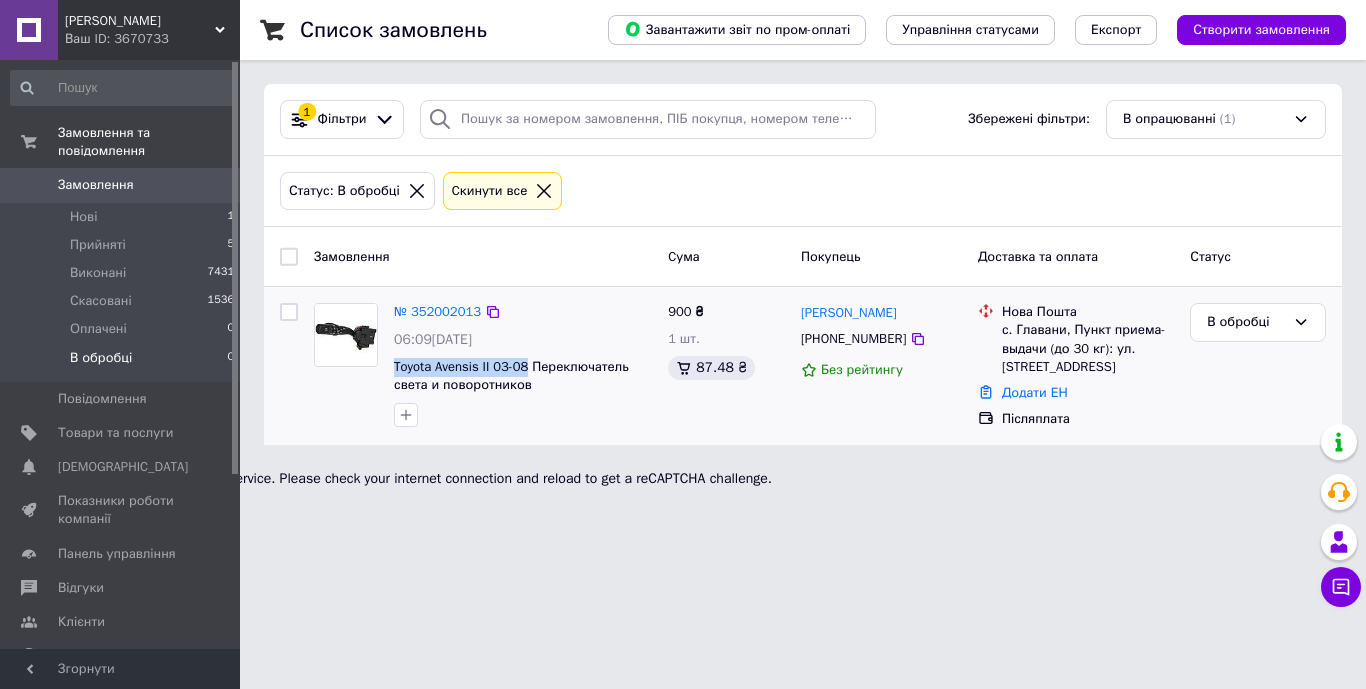 click at bounding box center [523, 415] 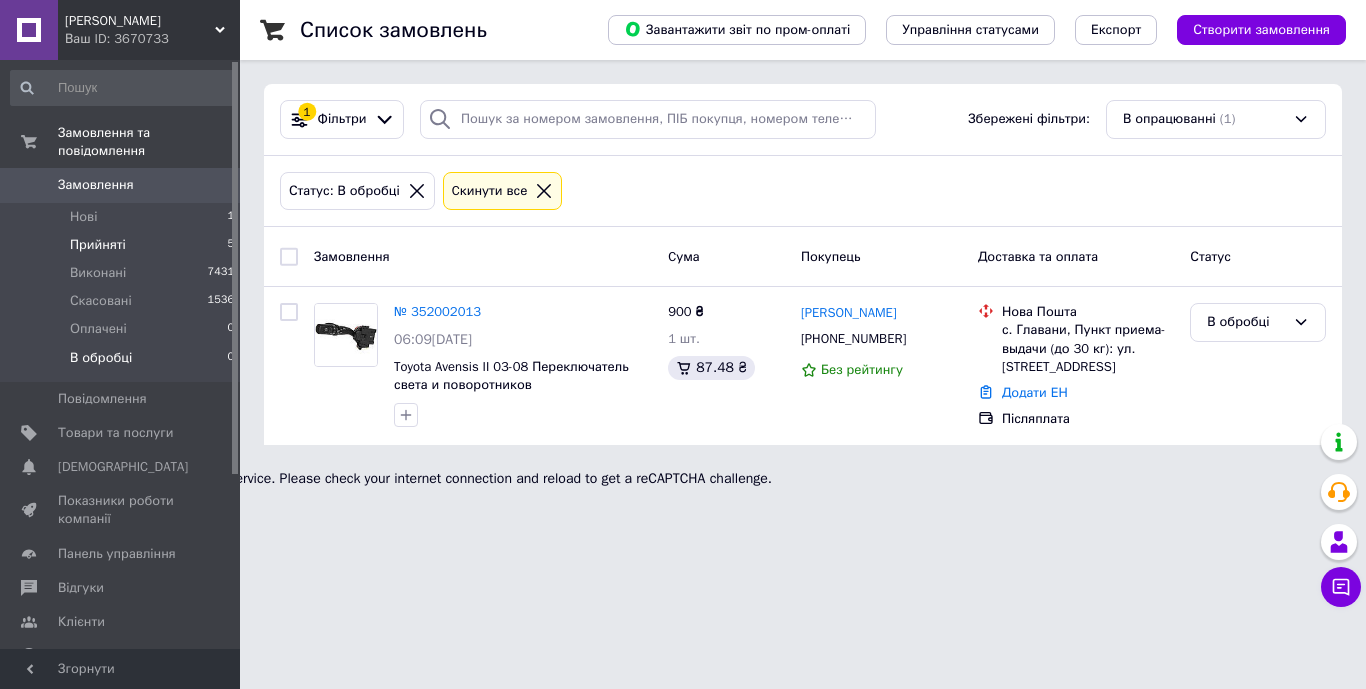 click on "Прийняті" at bounding box center [98, 245] 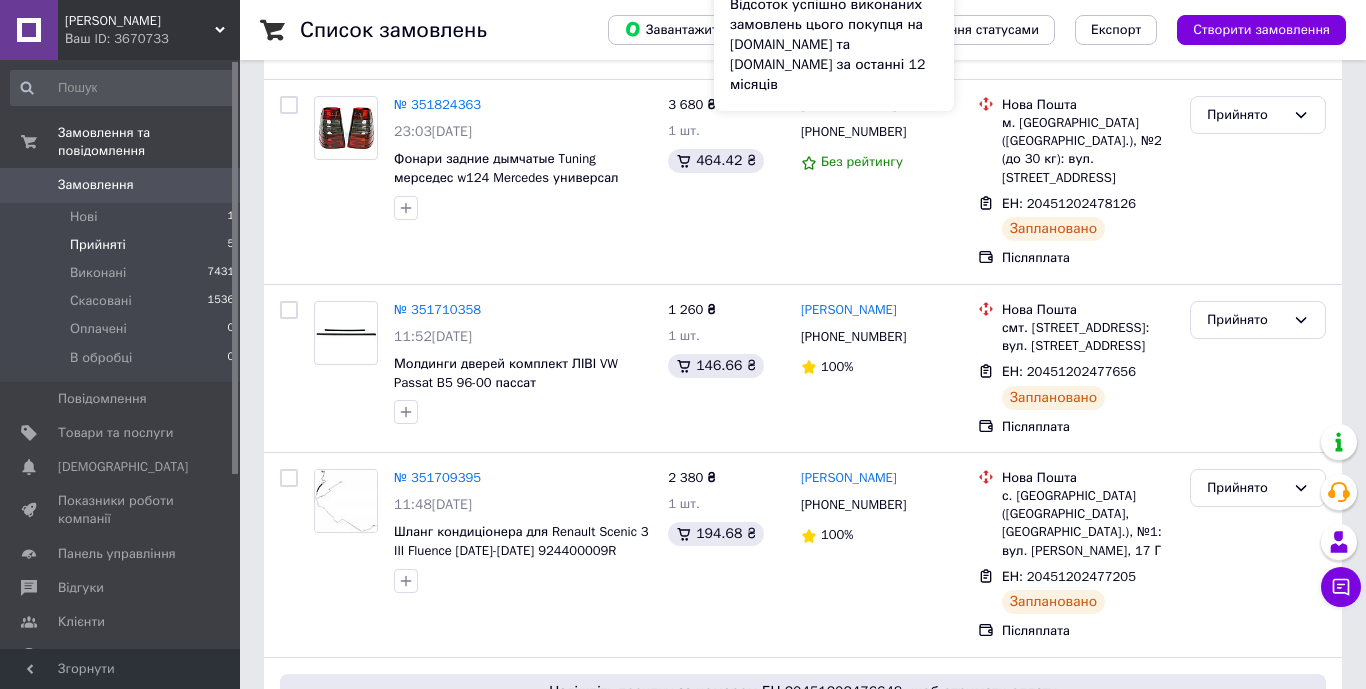 scroll, scrollTop: 662, scrollLeft: 0, axis: vertical 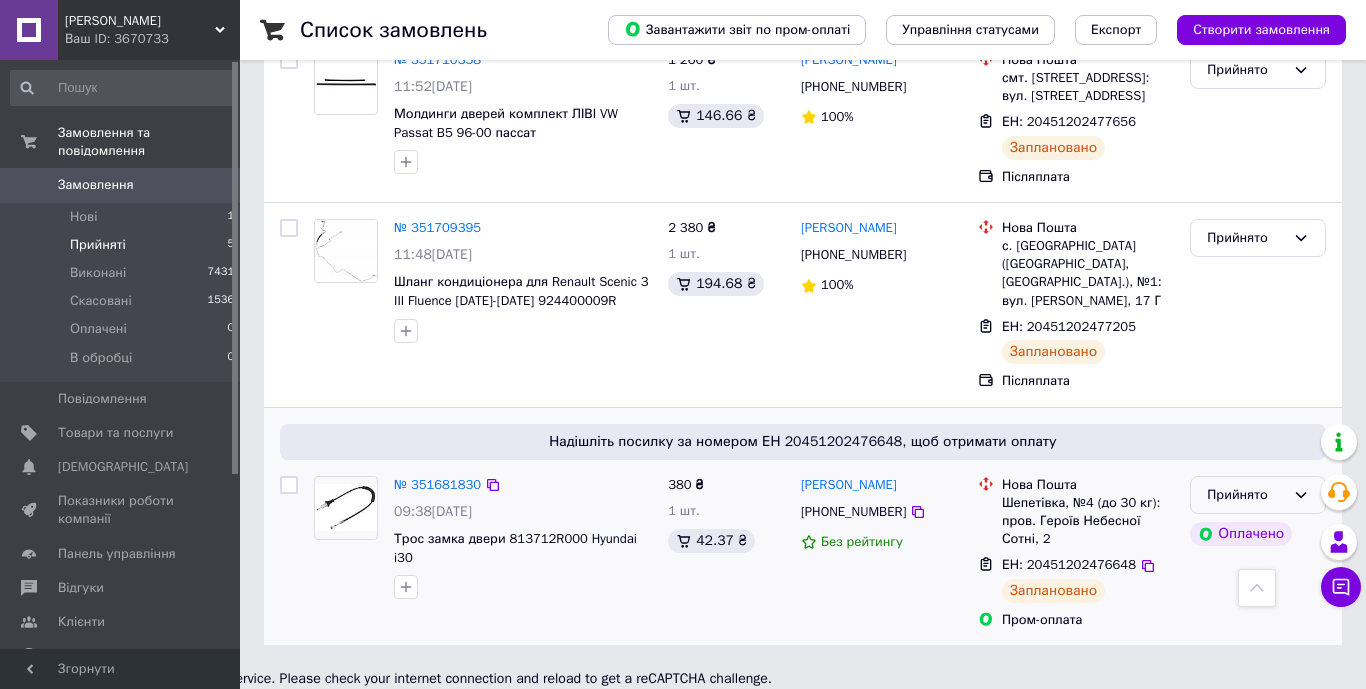 click 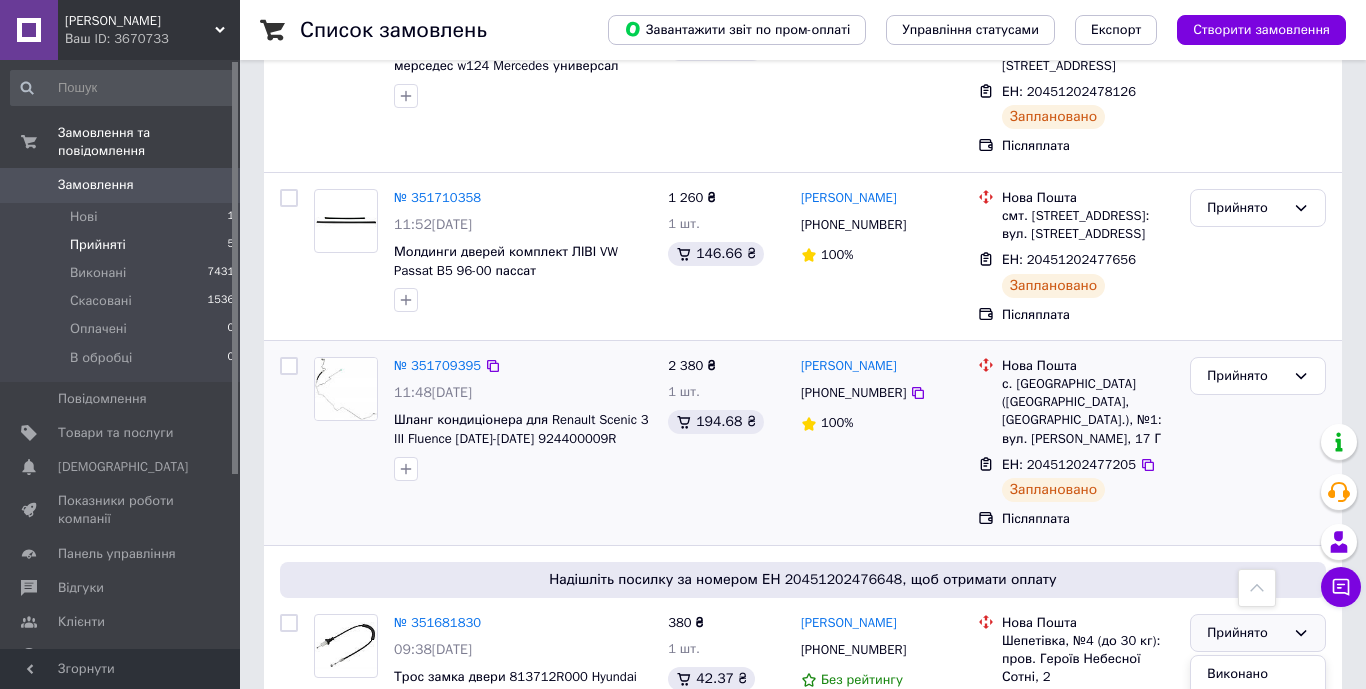scroll, scrollTop: 523, scrollLeft: 0, axis: vertical 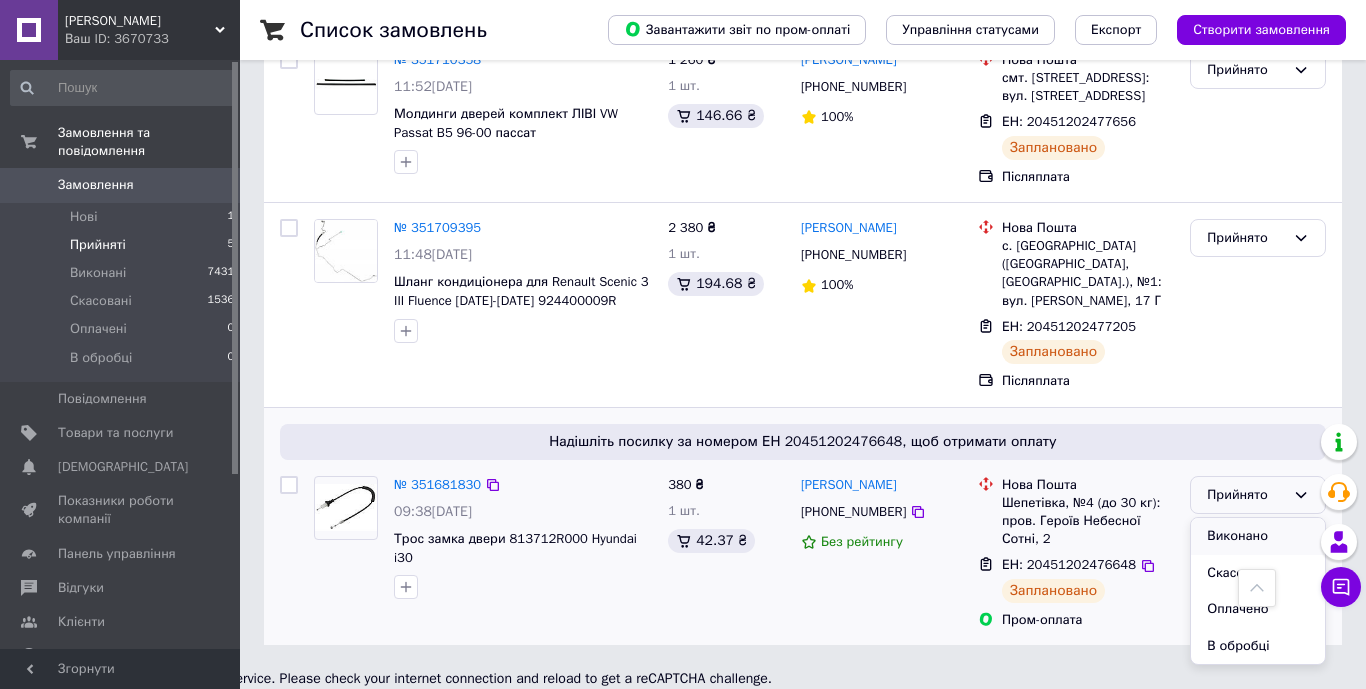 click on "Виконано" at bounding box center (1258, 536) 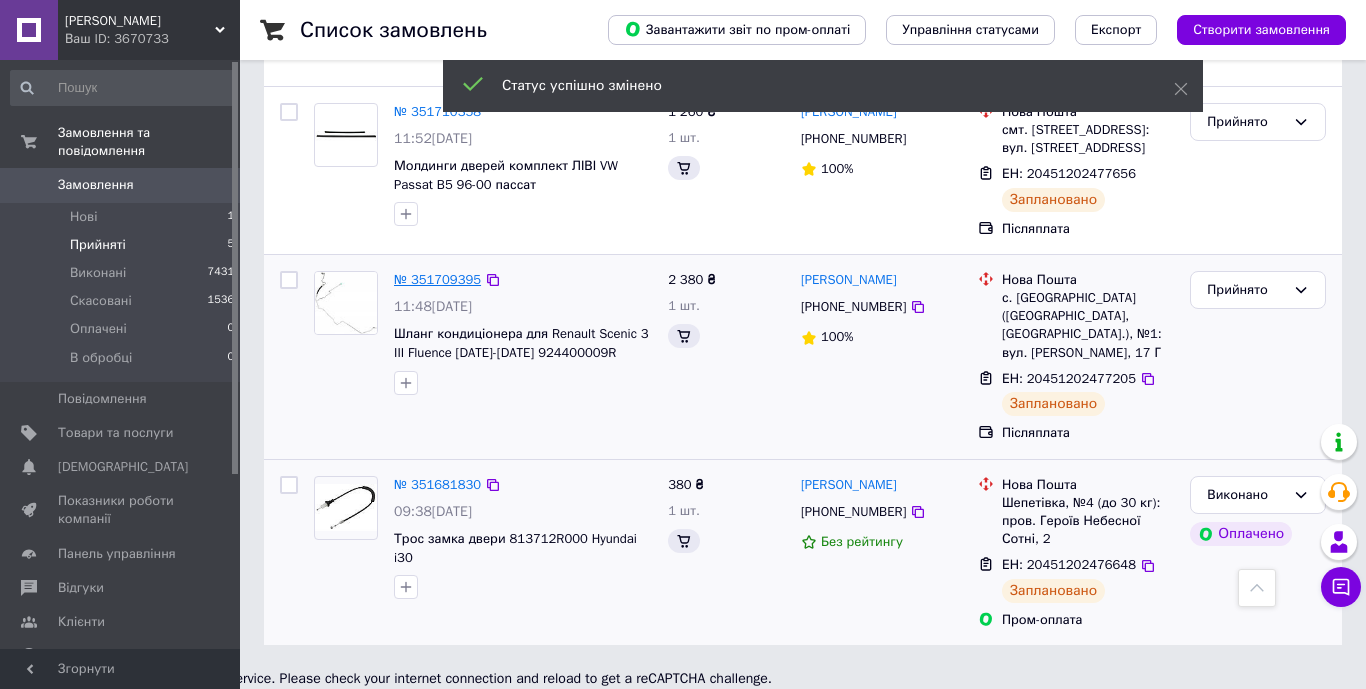 scroll, scrollTop: 662, scrollLeft: 0, axis: vertical 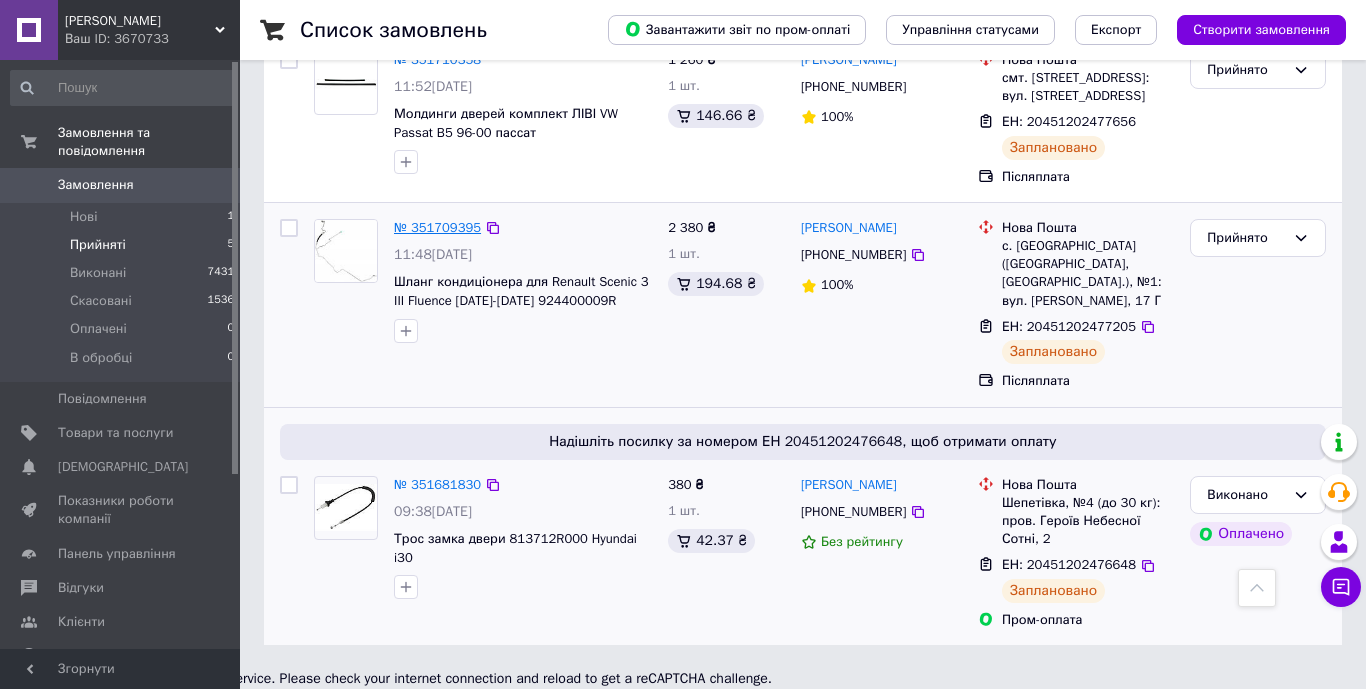 click on "№ 351709395" at bounding box center [437, 227] 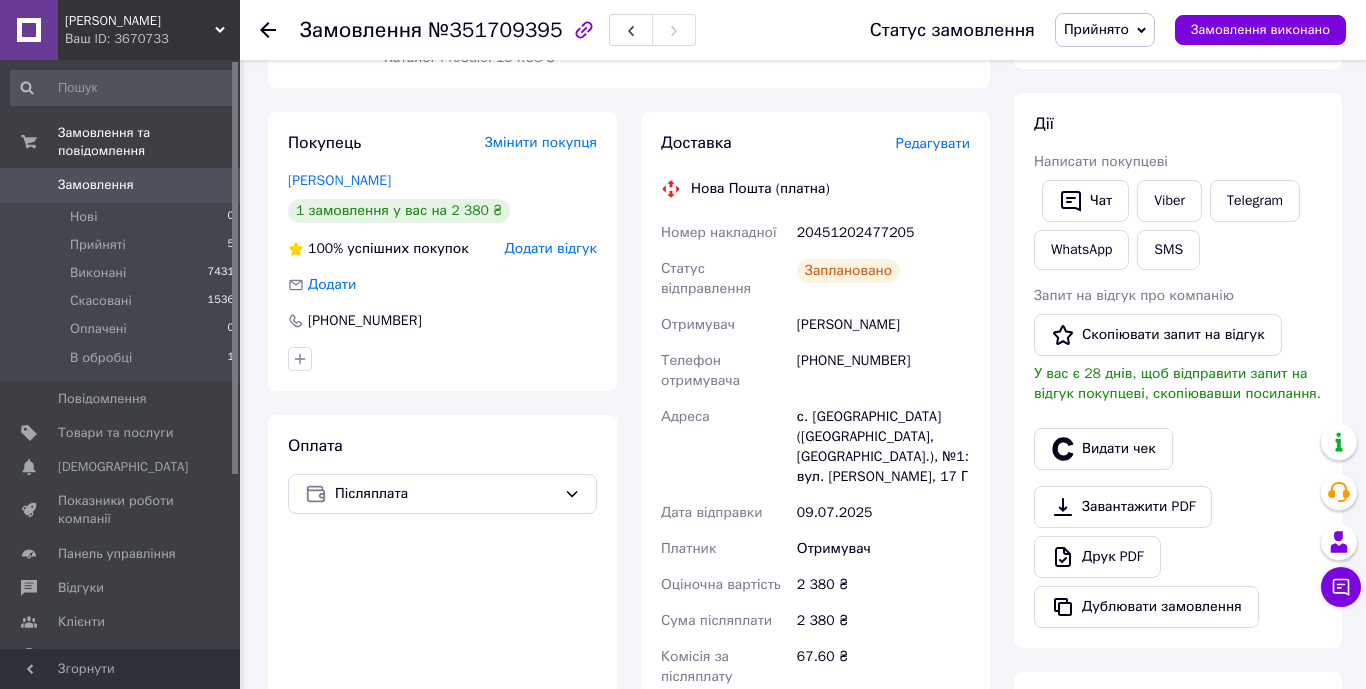 scroll, scrollTop: 310, scrollLeft: 0, axis: vertical 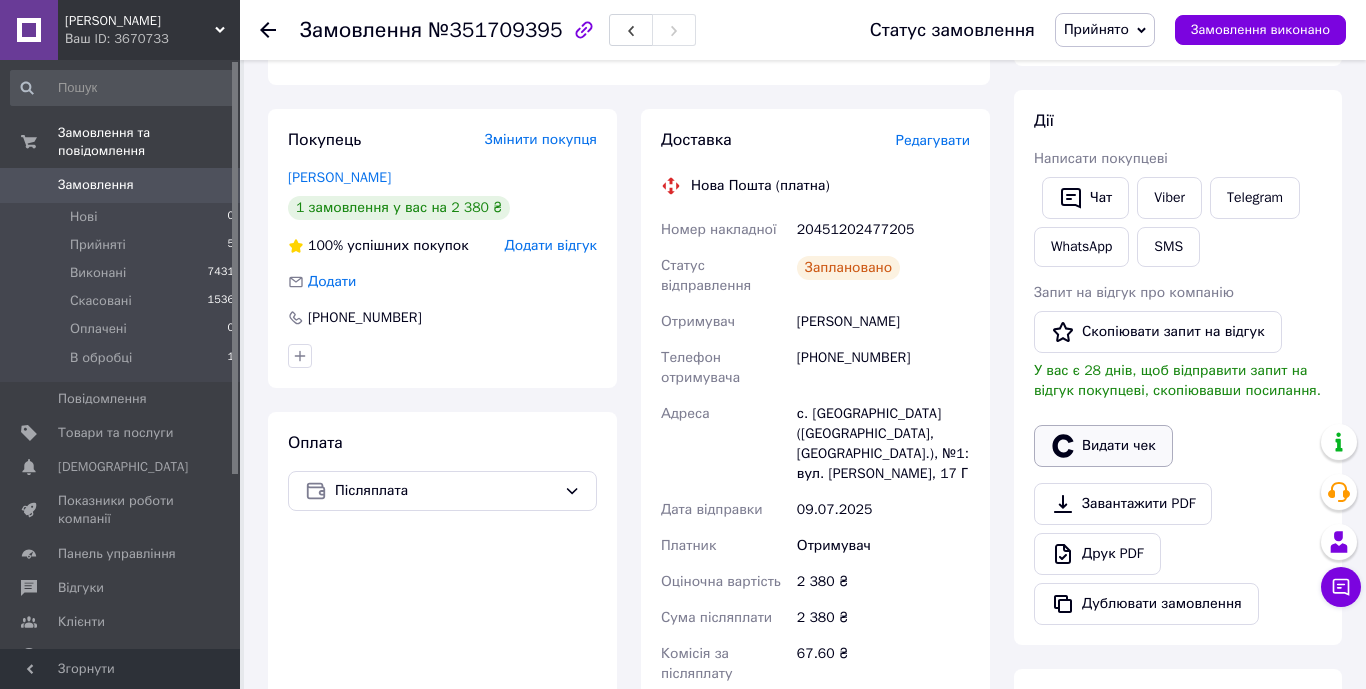 click on "Видати чек" at bounding box center (1103, 446) 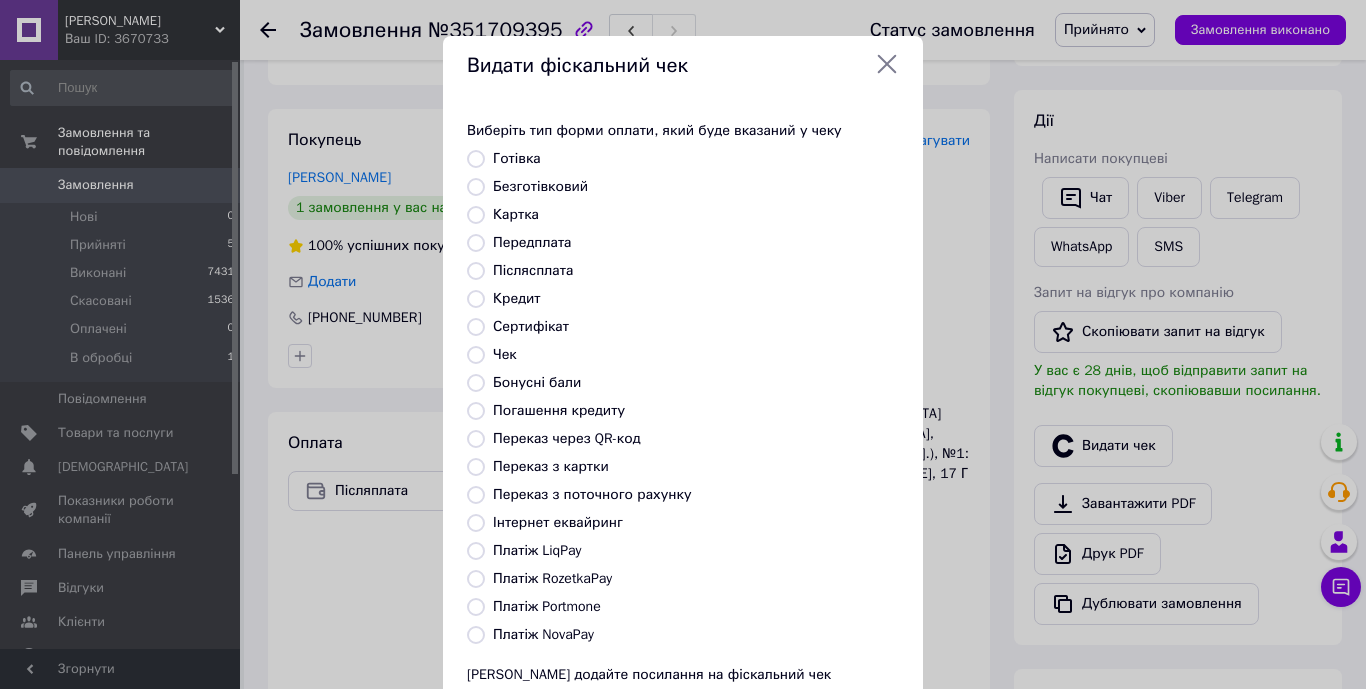 click on "Післясплата" at bounding box center (476, 271) 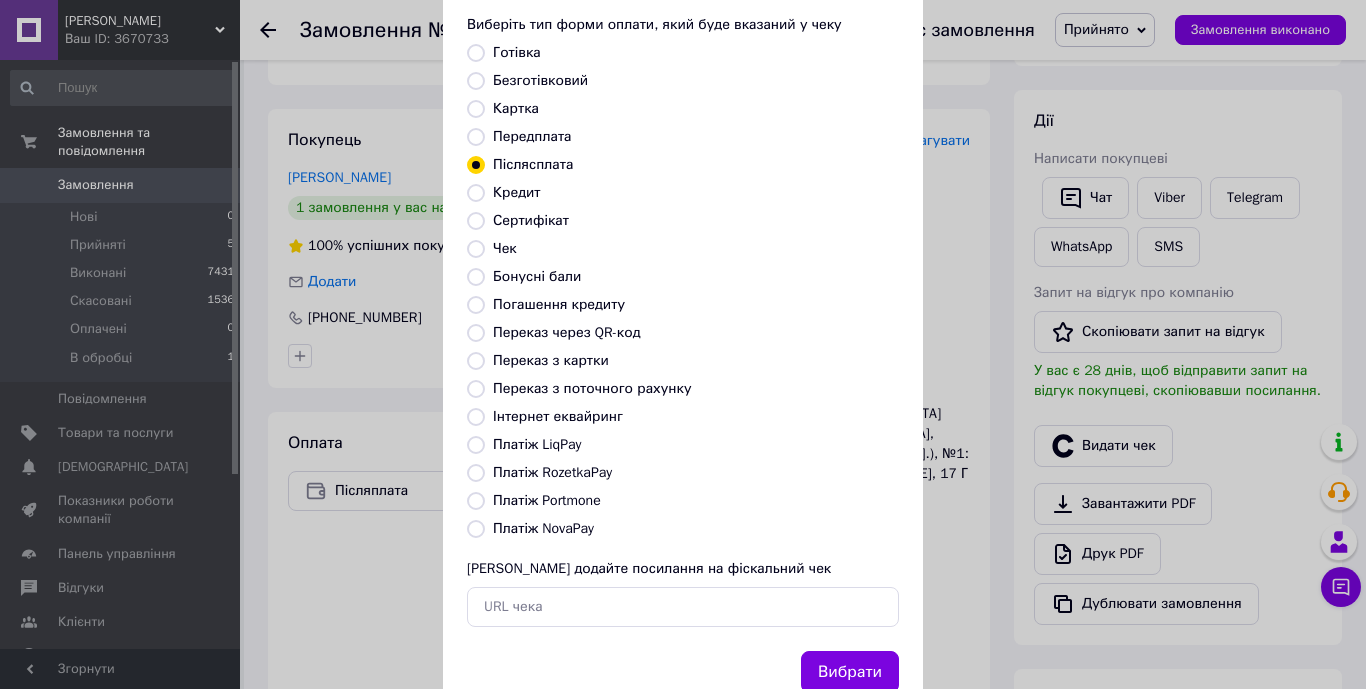 scroll, scrollTop: 170, scrollLeft: 0, axis: vertical 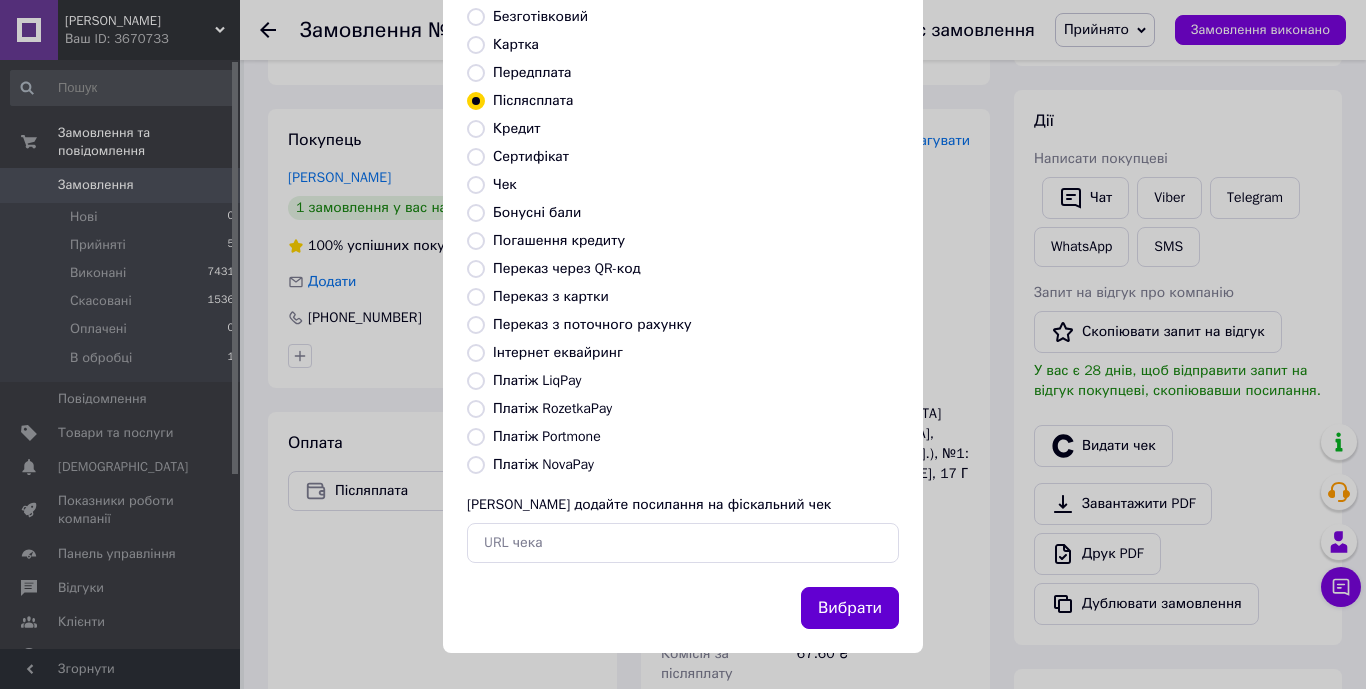 click on "Вибрати" at bounding box center [850, 608] 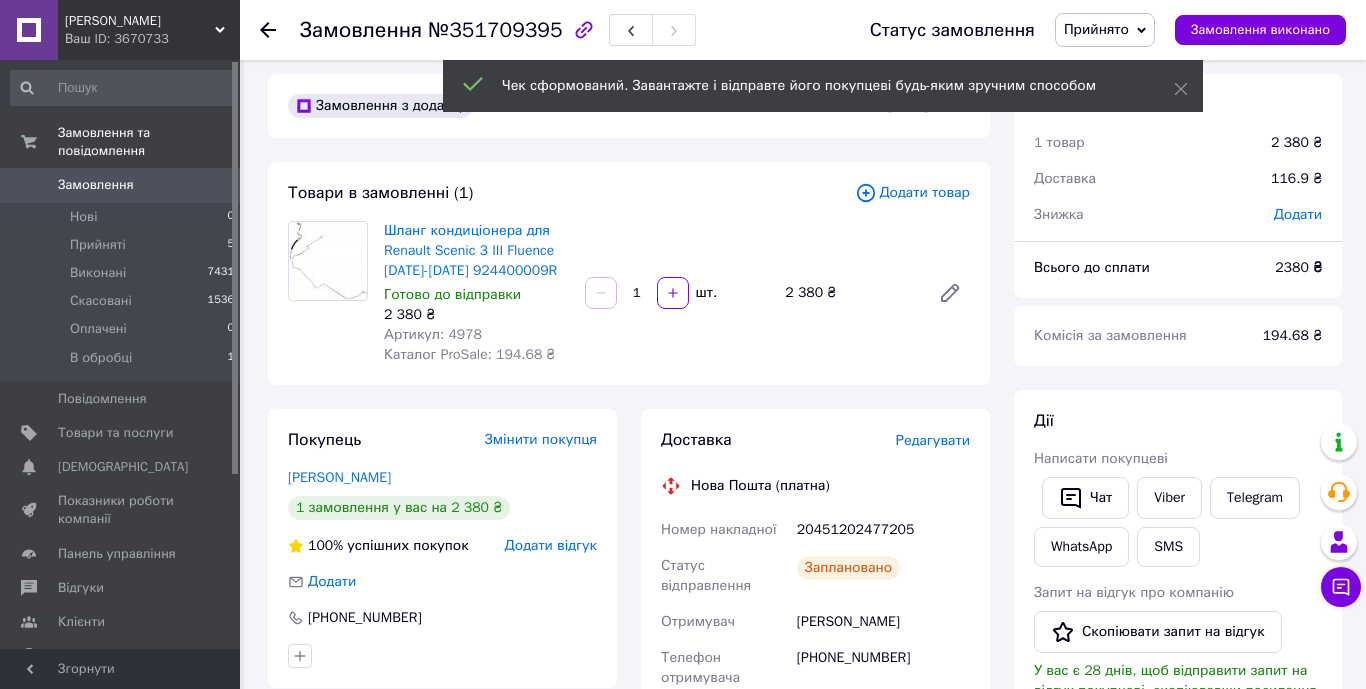 scroll, scrollTop: 0, scrollLeft: 0, axis: both 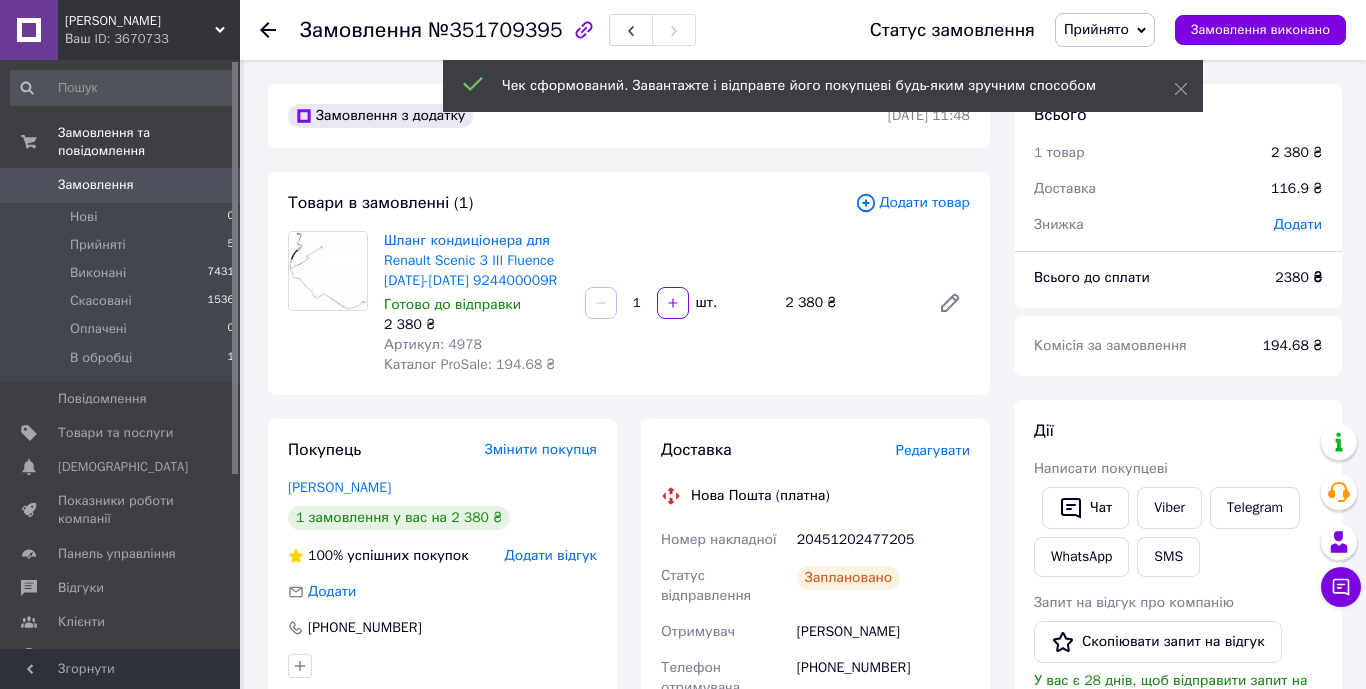 click 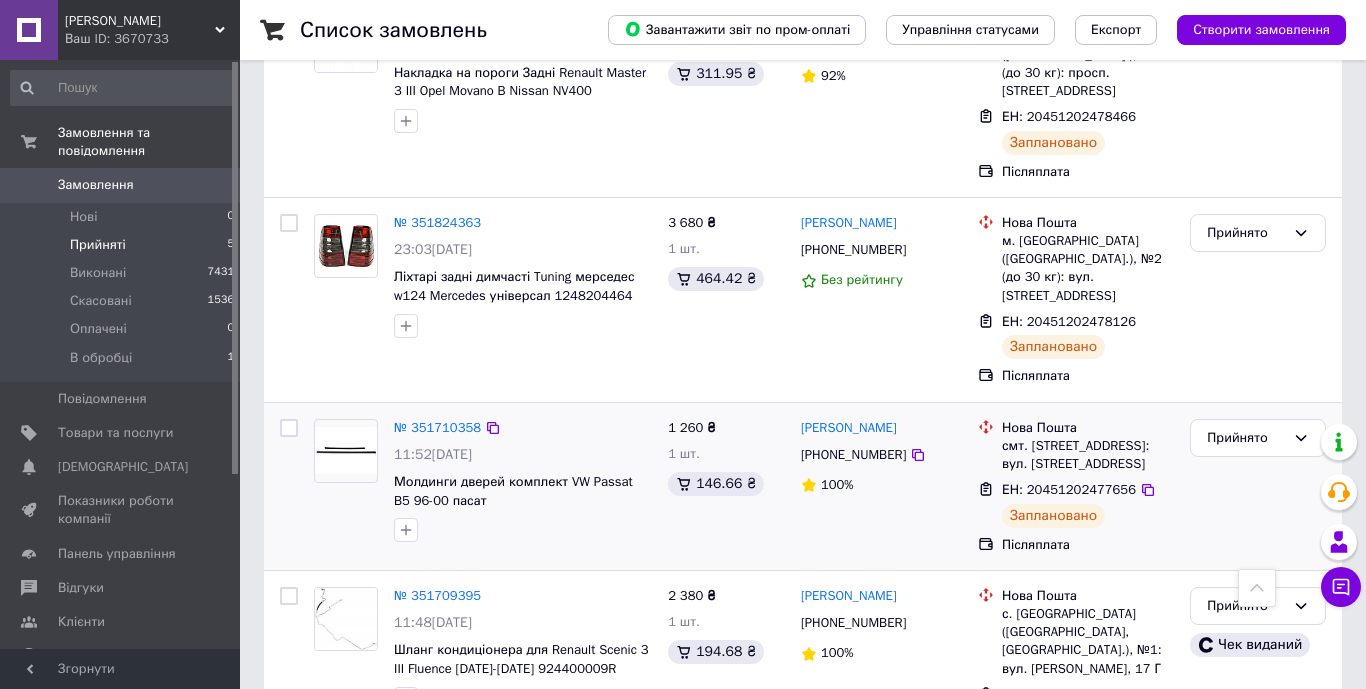 scroll, scrollTop: 278, scrollLeft: 0, axis: vertical 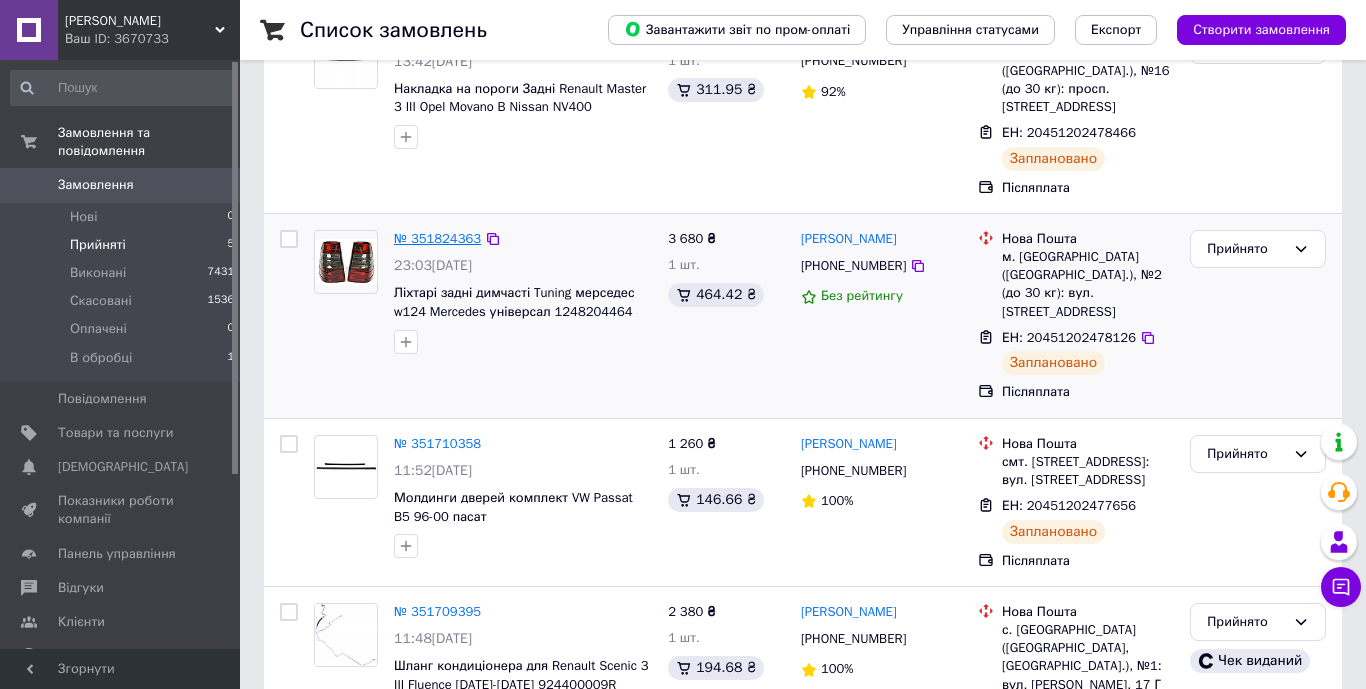 click on "№ 351824363" at bounding box center (437, 238) 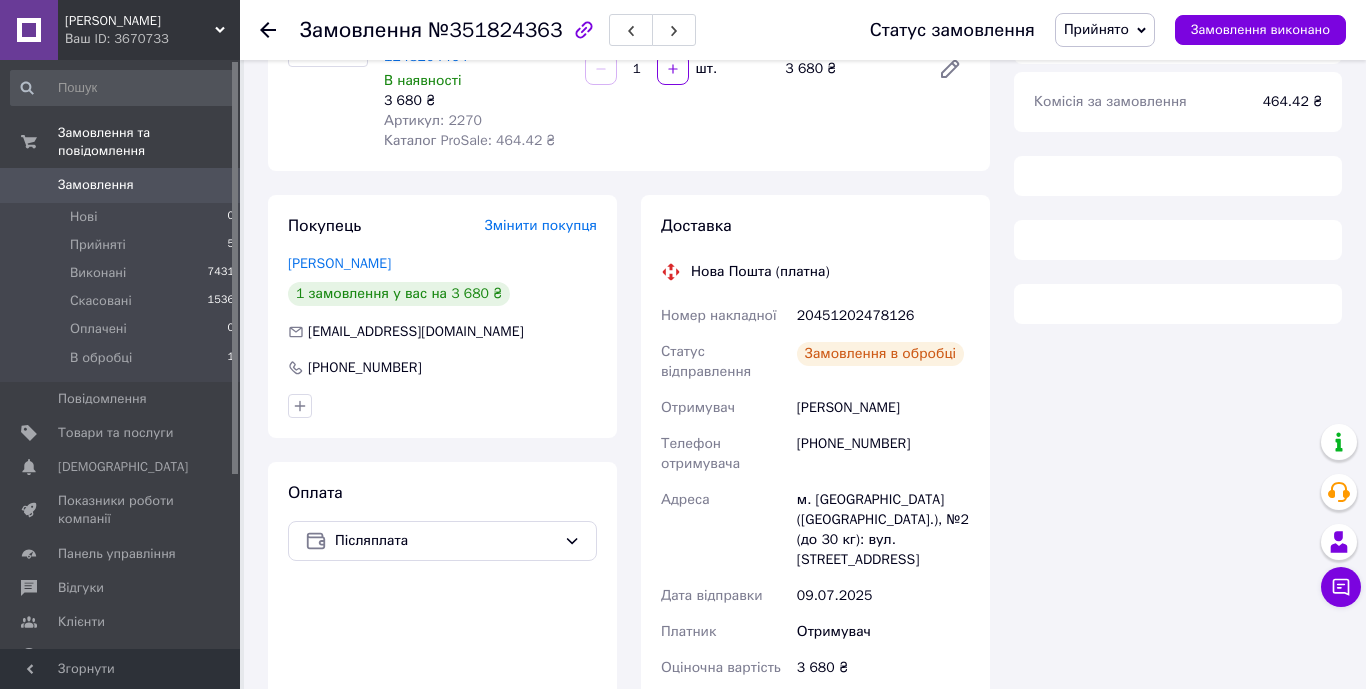 scroll, scrollTop: 278, scrollLeft: 0, axis: vertical 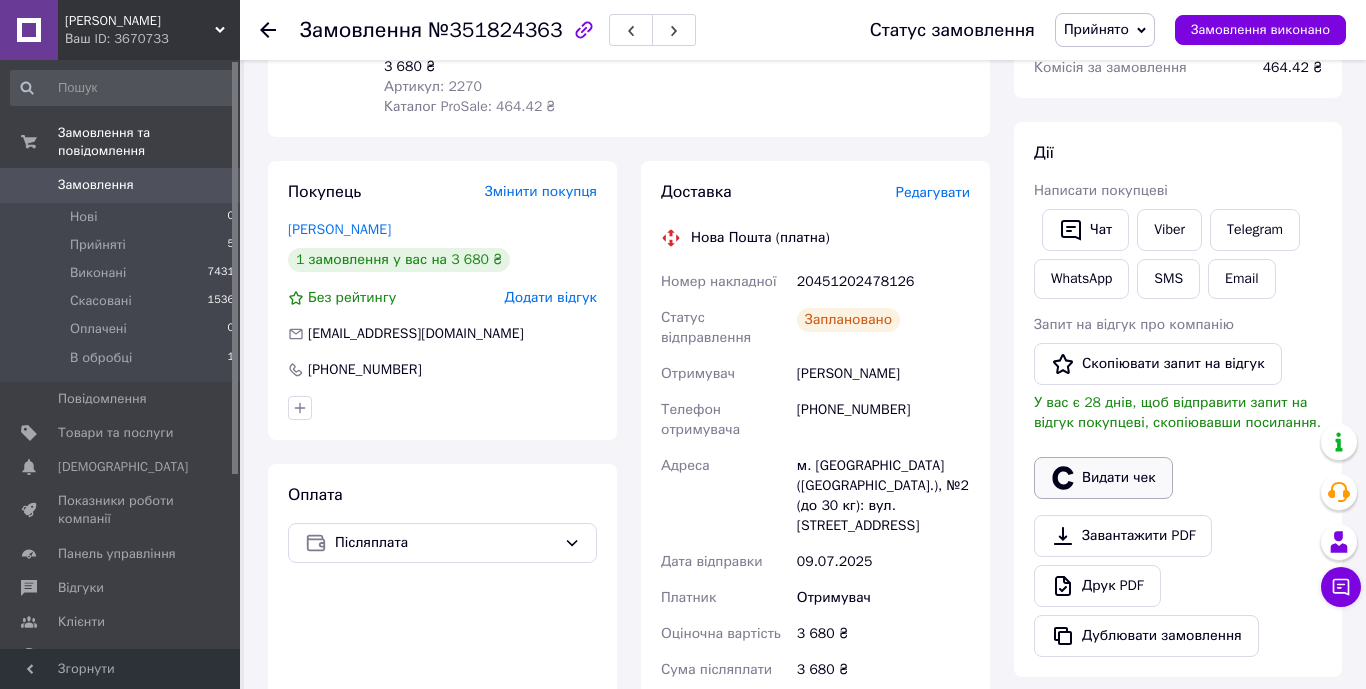 click on "Видати чек" at bounding box center (1103, 478) 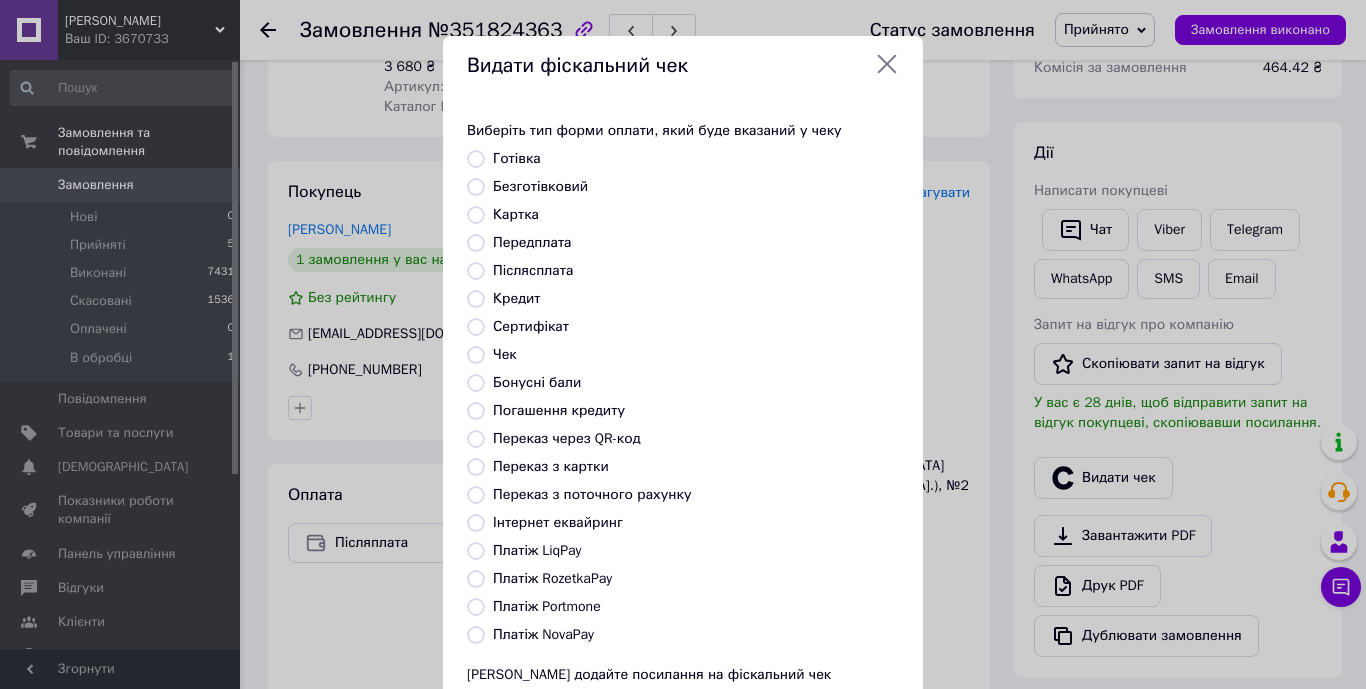 click on "Післясплата" at bounding box center [476, 271] 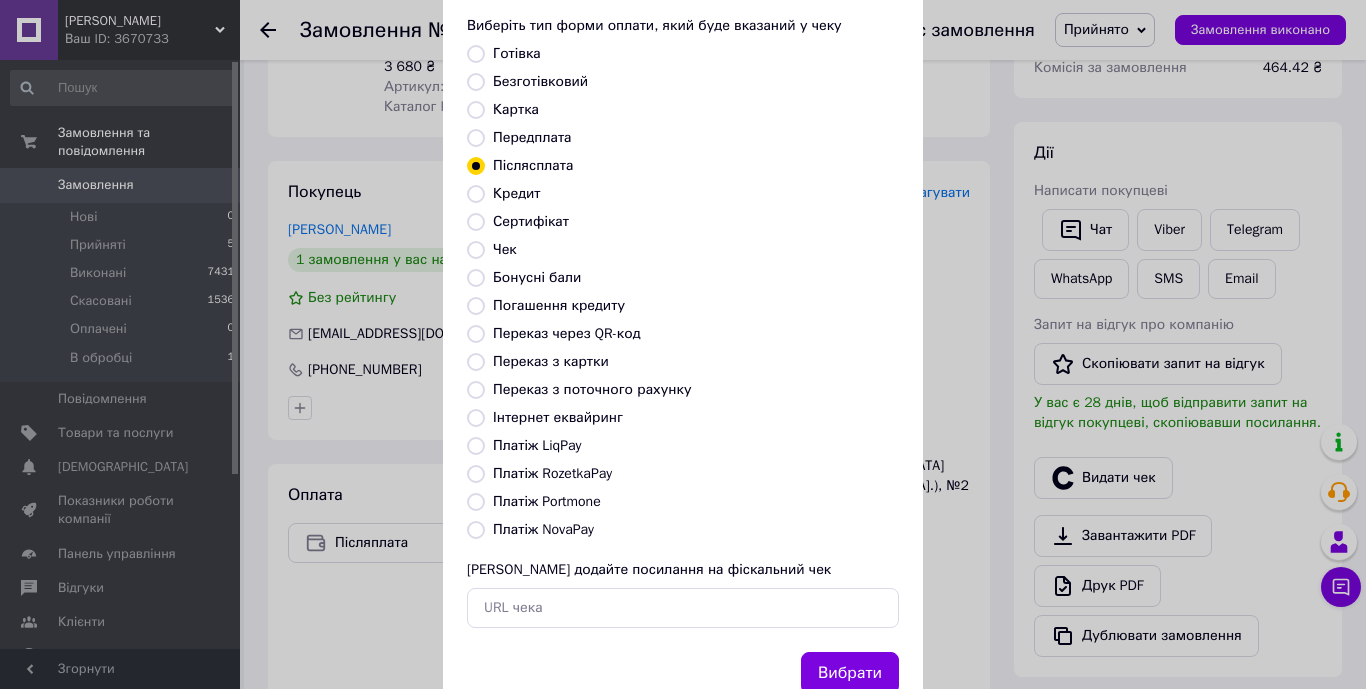 scroll, scrollTop: 170, scrollLeft: 0, axis: vertical 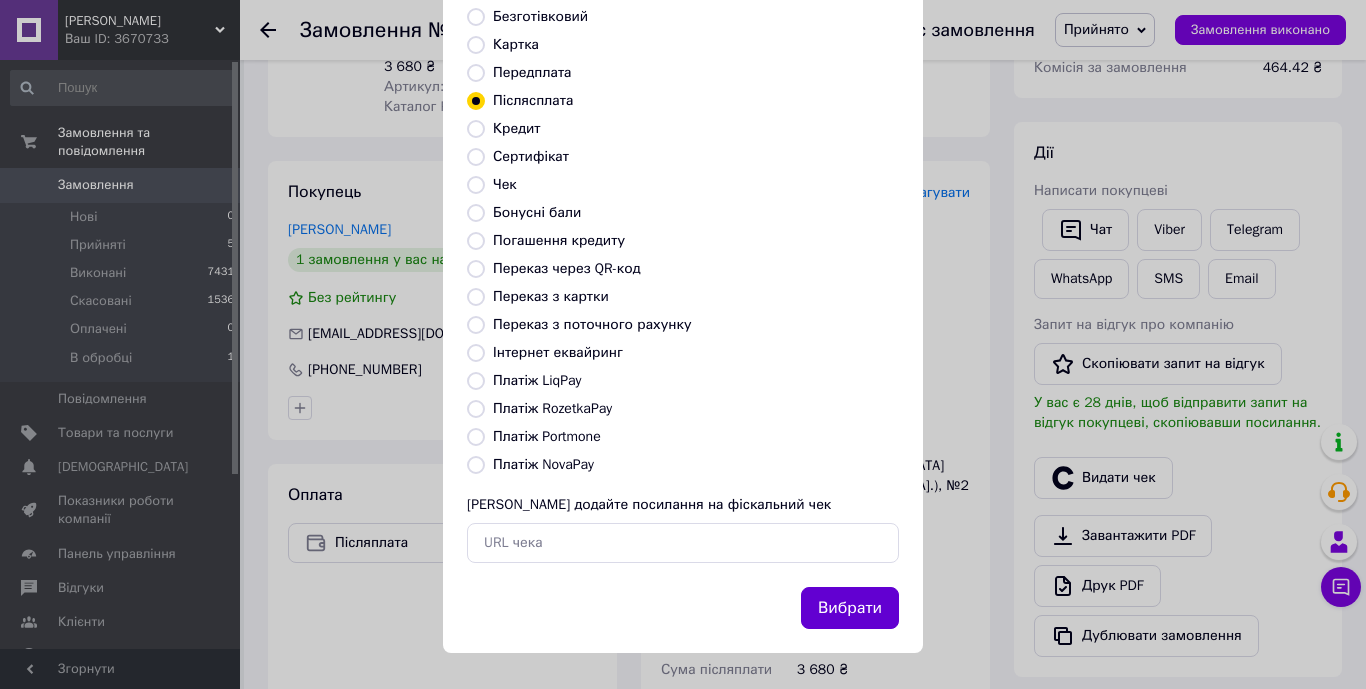 click on "Вибрати" at bounding box center (850, 608) 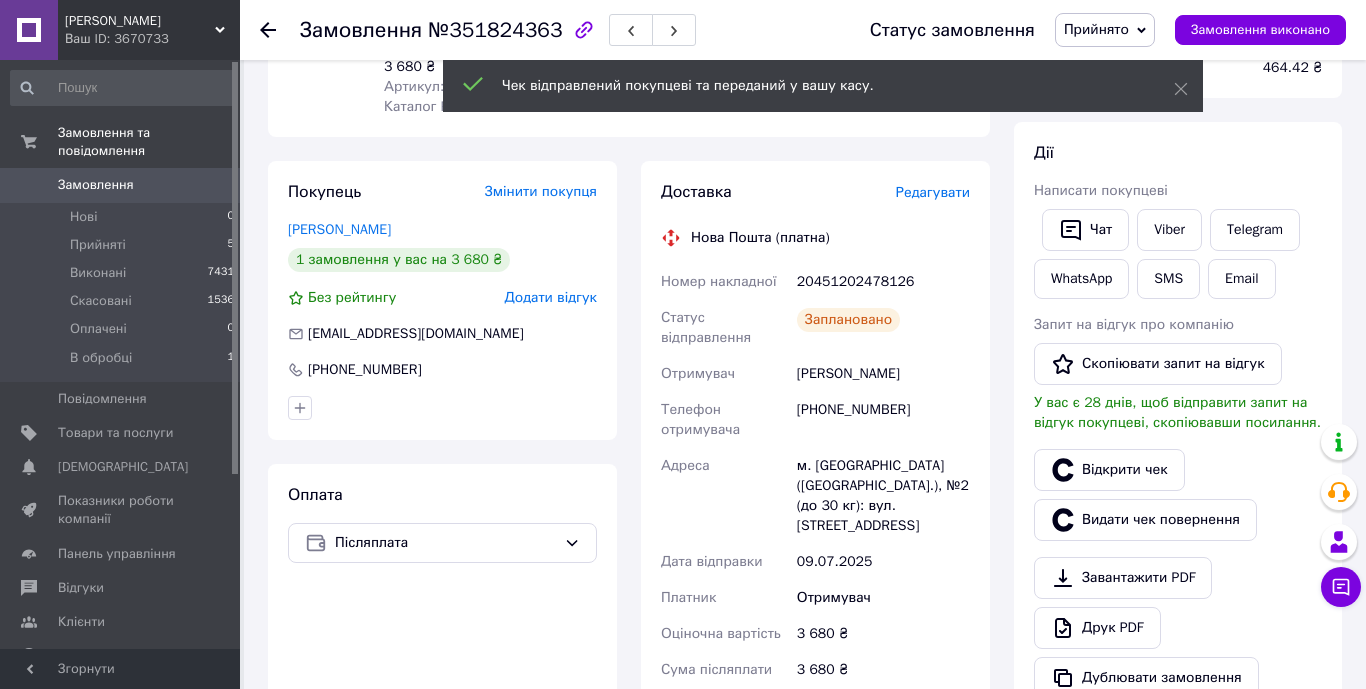 click 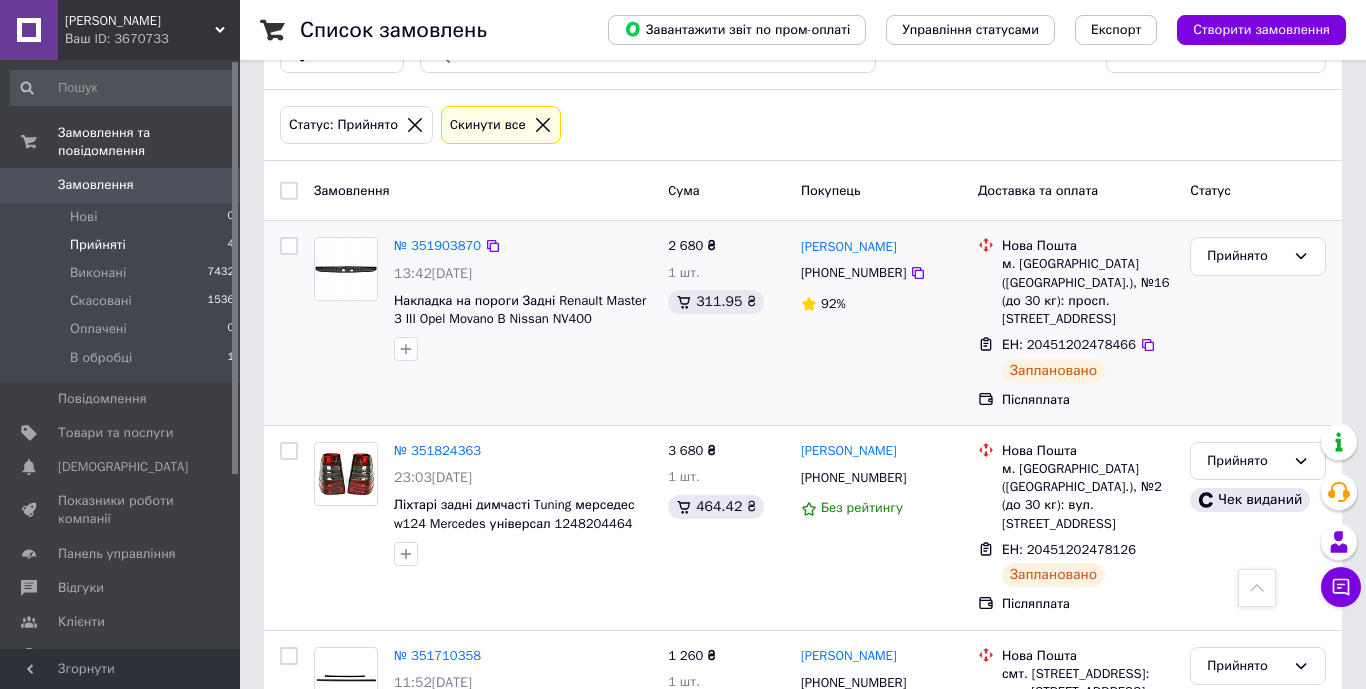 scroll, scrollTop: 8, scrollLeft: 0, axis: vertical 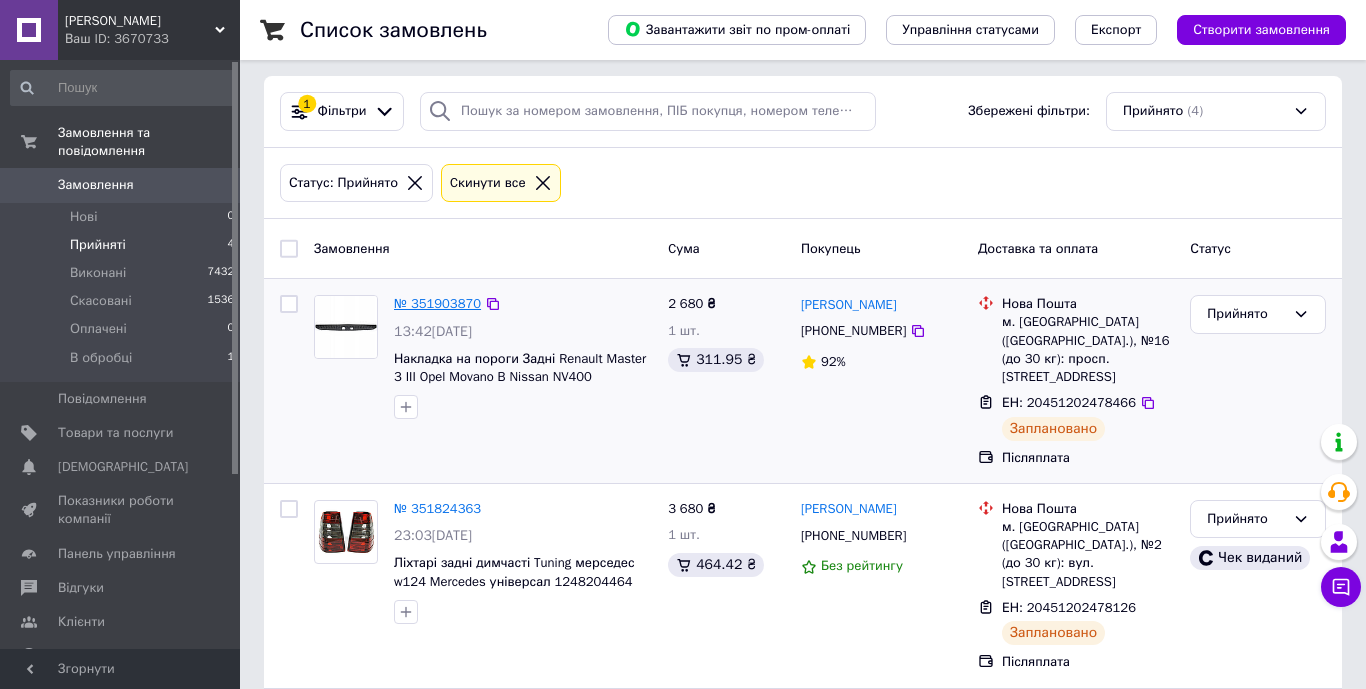 click on "№ 351903870" at bounding box center (437, 303) 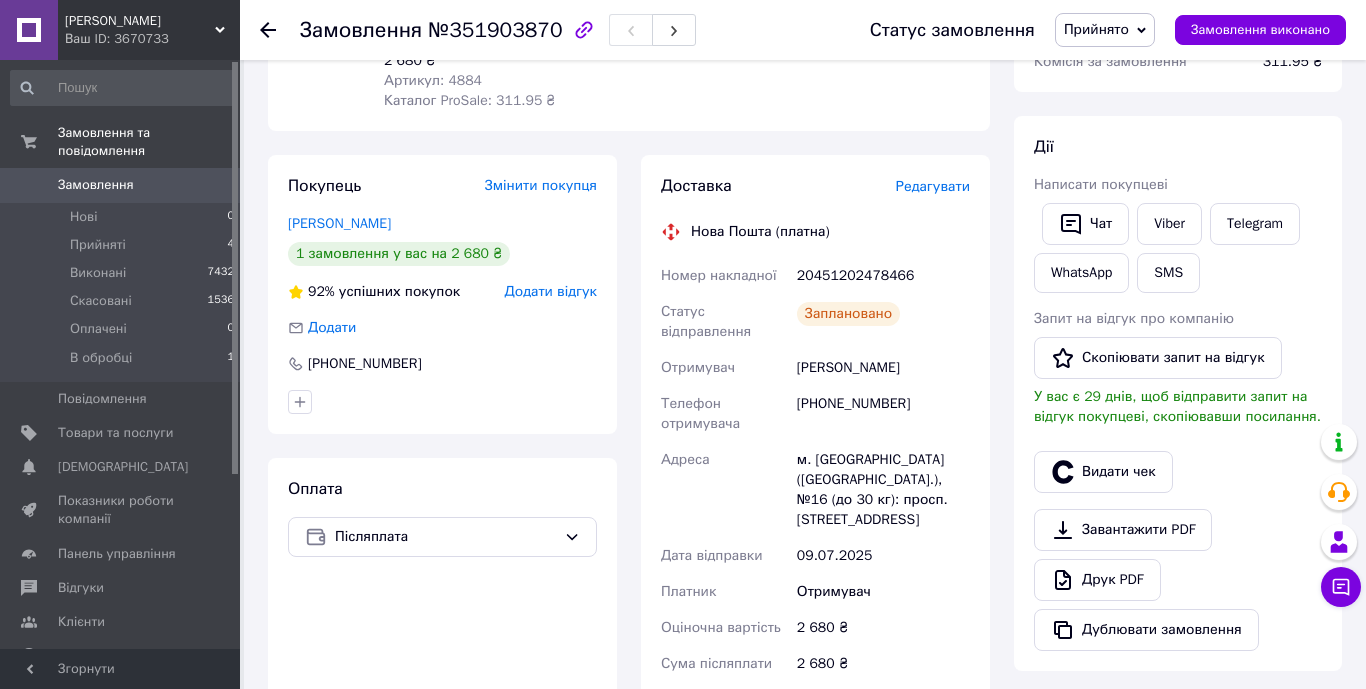 scroll, scrollTop: 309, scrollLeft: 0, axis: vertical 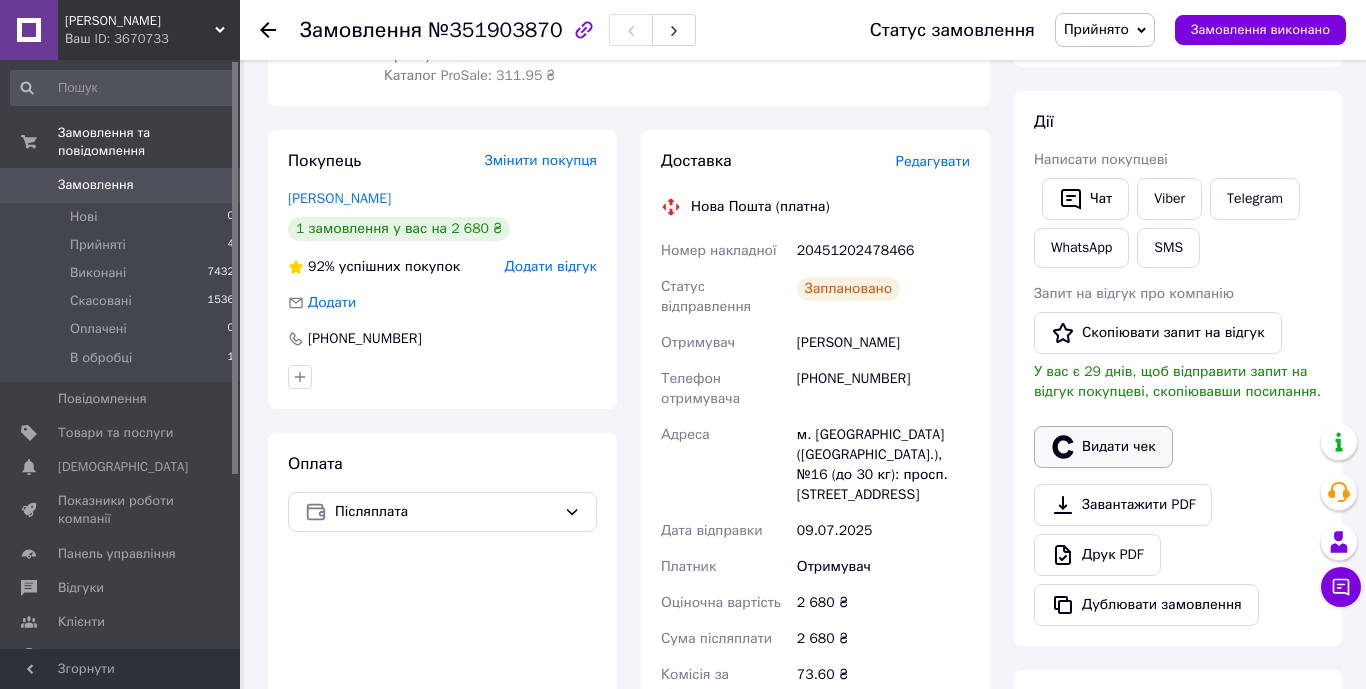 click on "Видати чек" at bounding box center (1103, 447) 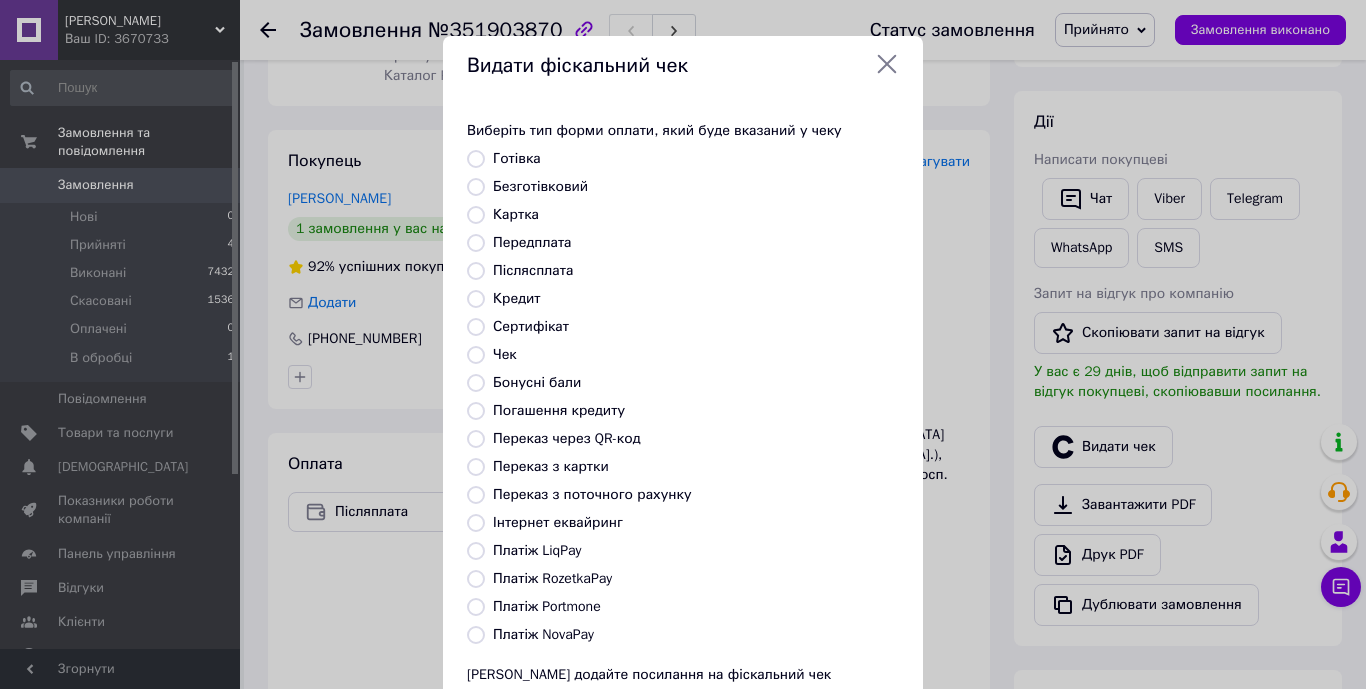 click on "Післясплата" at bounding box center [476, 271] 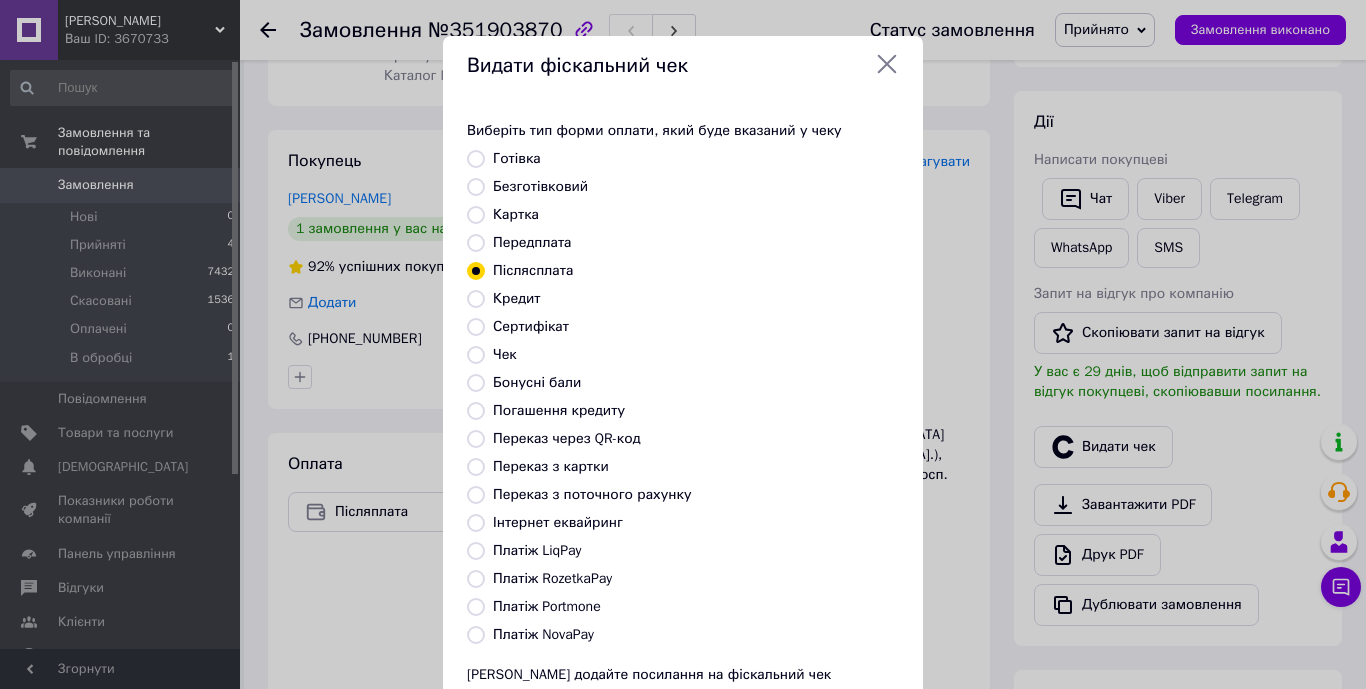 scroll, scrollTop: 170, scrollLeft: 0, axis: vertical 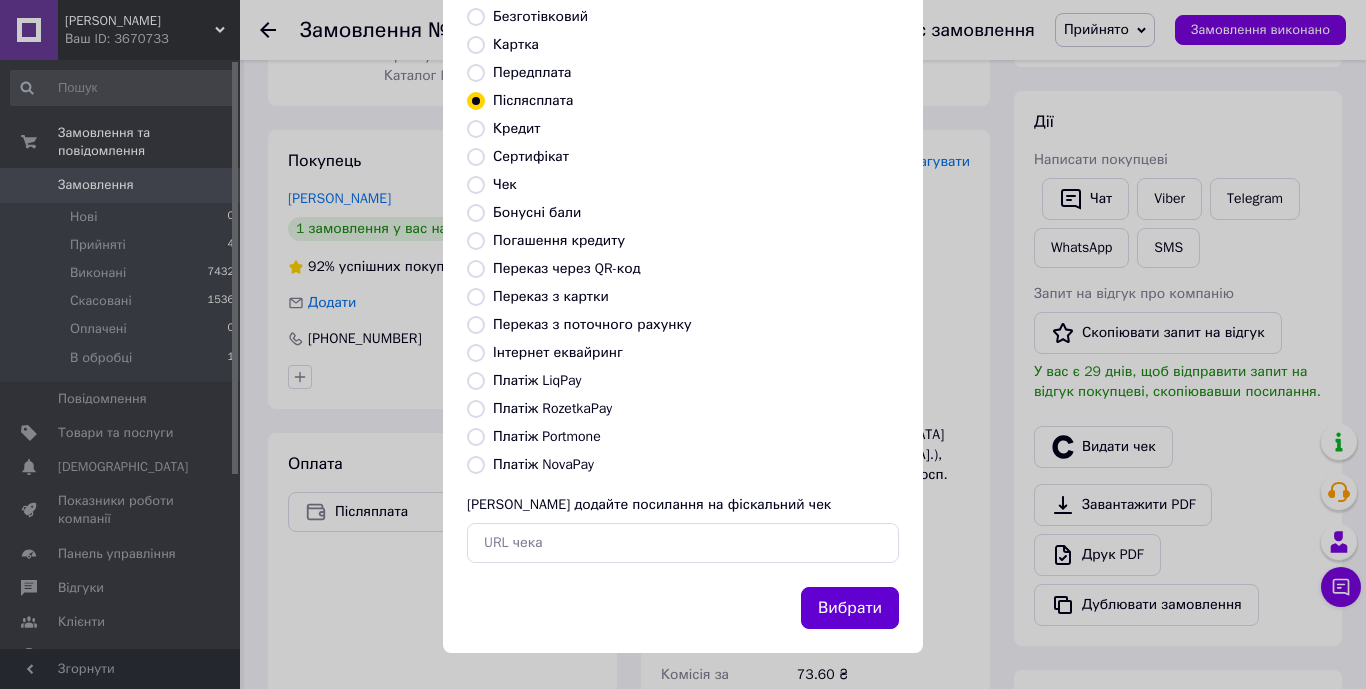 click on "Вибрати" at bounding box center (850, 608) 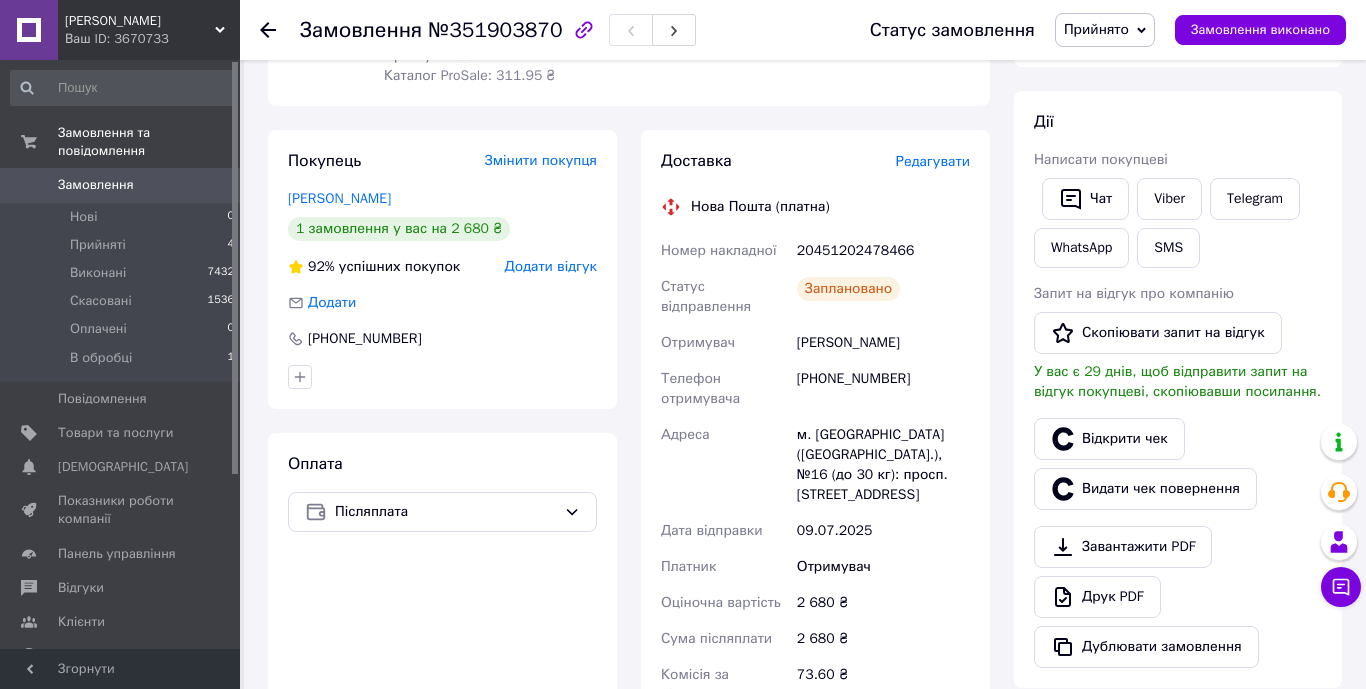 click 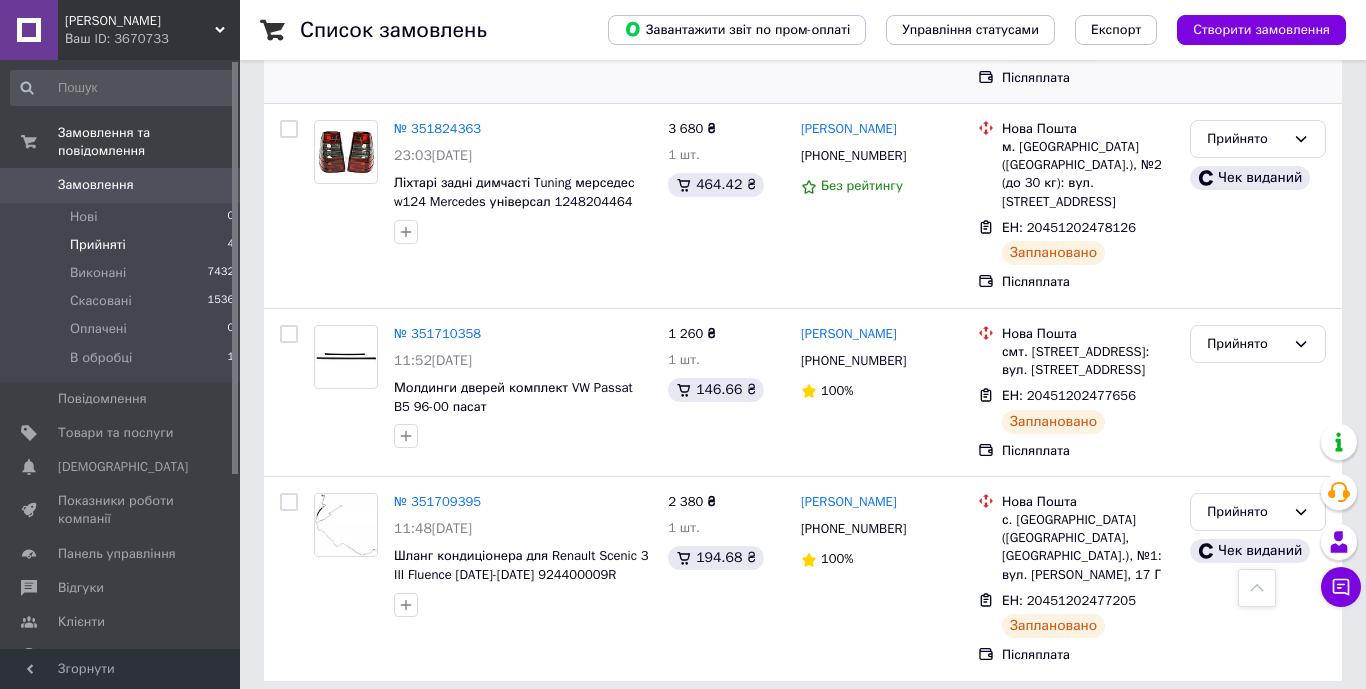 scroll, scrollTop: 424, scrollLeft: 0, axis: vertical 